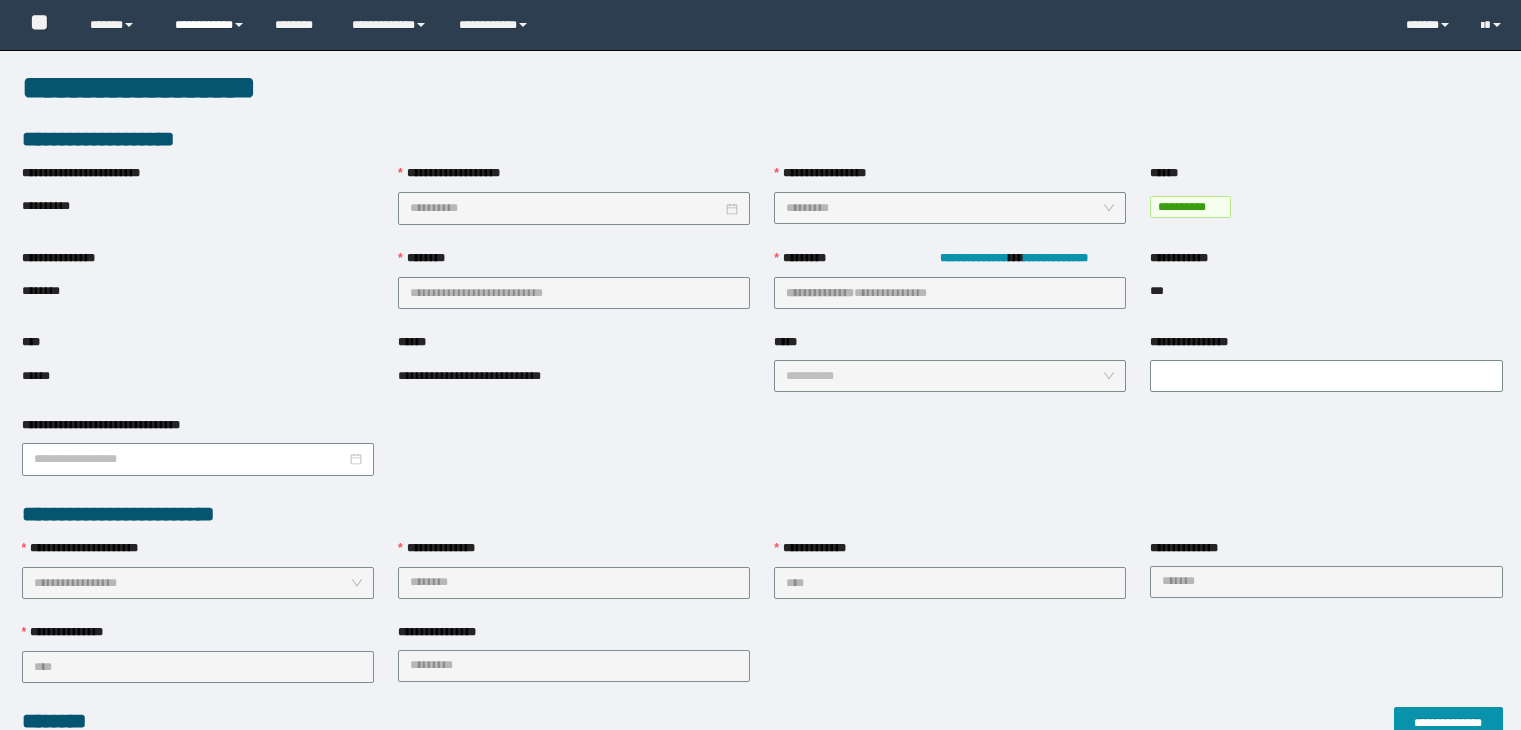 scroll, scrollTop: 653, scrollLeft: 0, axis: vertical 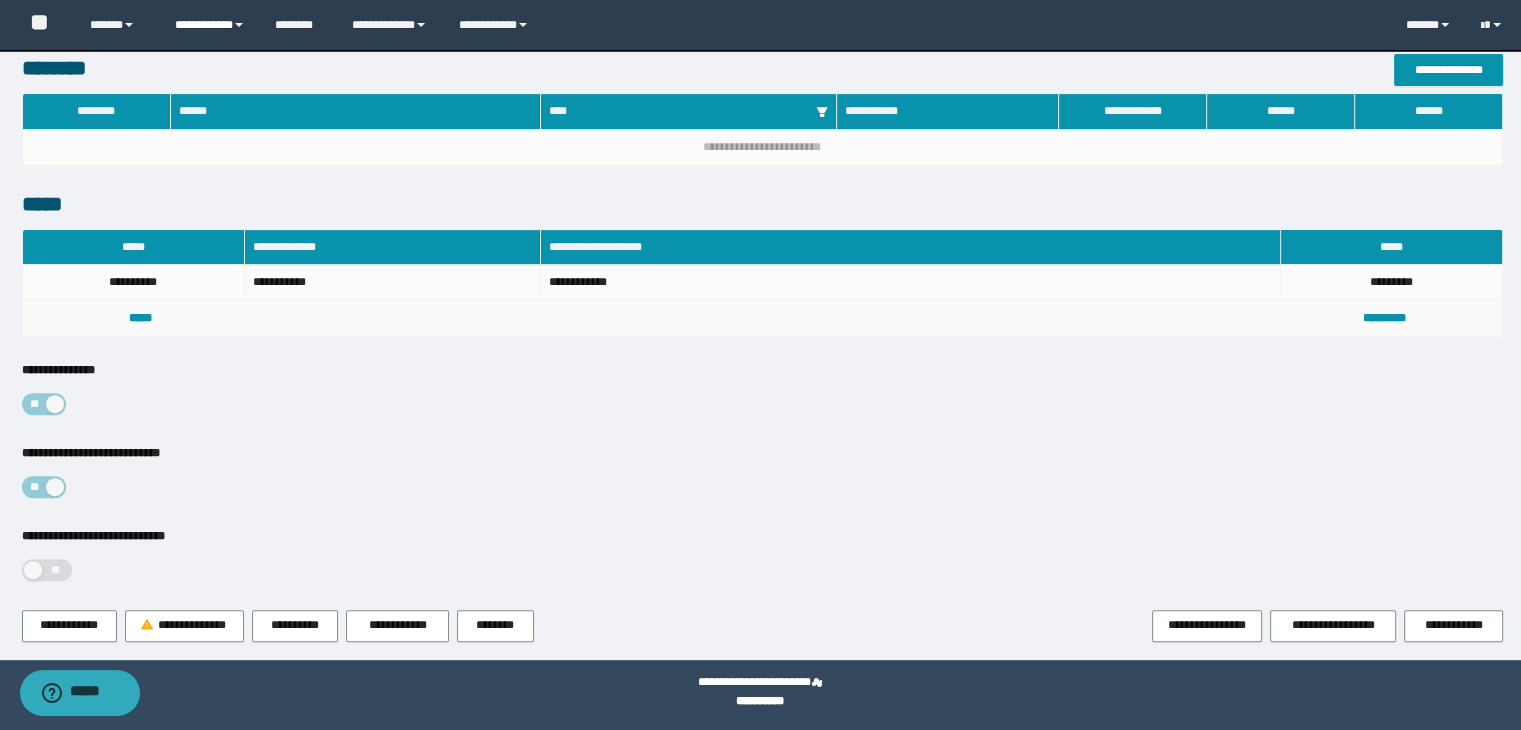 click on "**********" at bounding box center (210, 25) 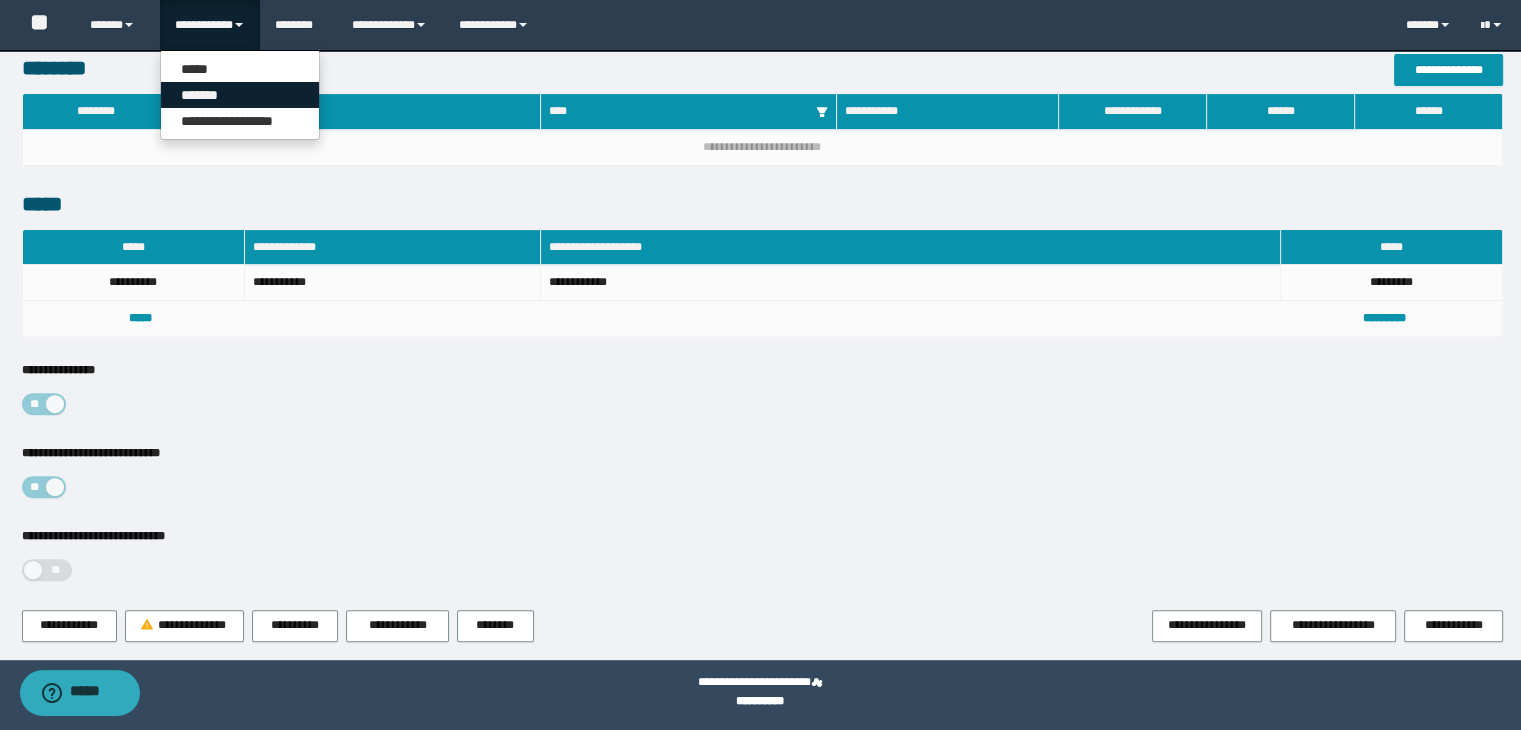 click on "*******" at bounding box center [240, 95] 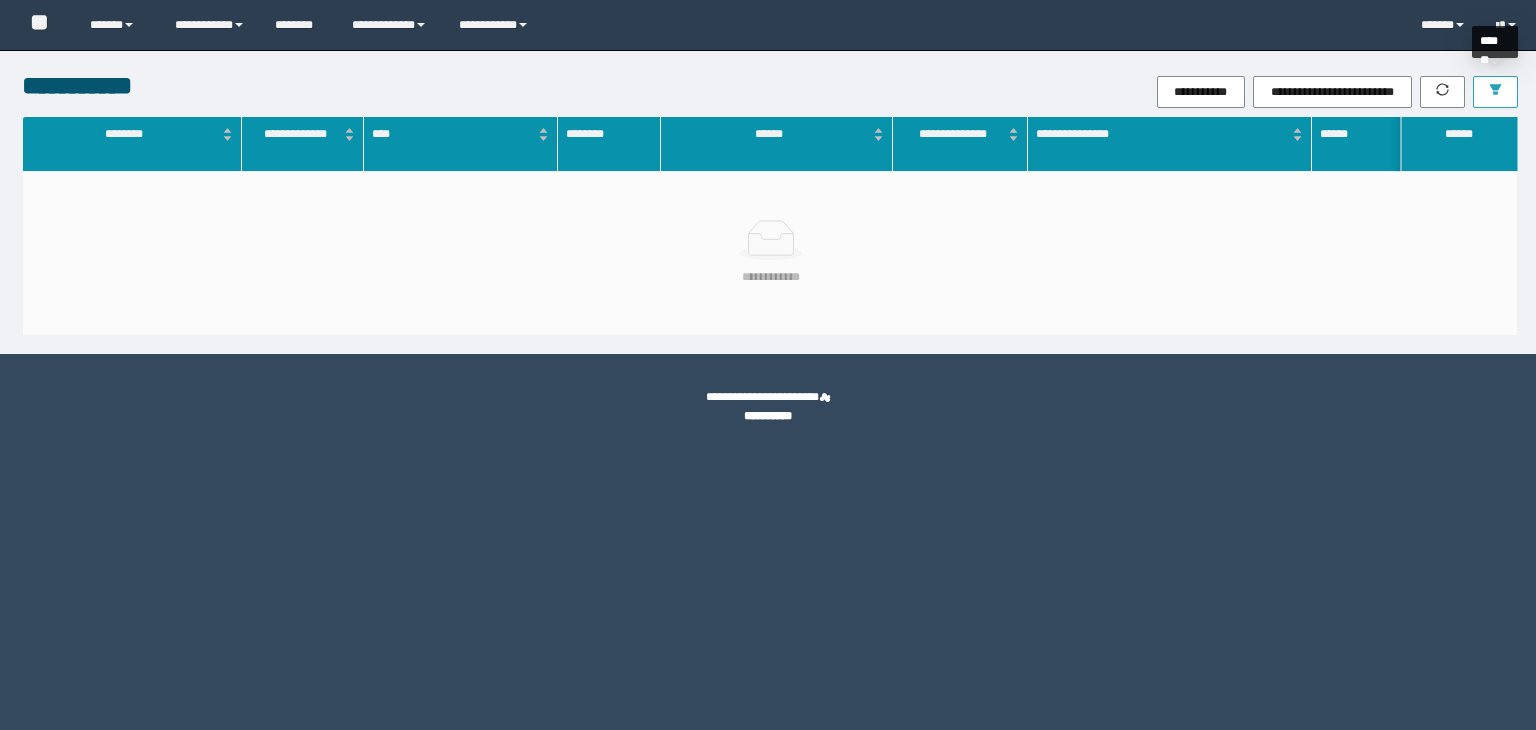 scroll, scrollTop: 0, scrollLeft: 0, axis: both 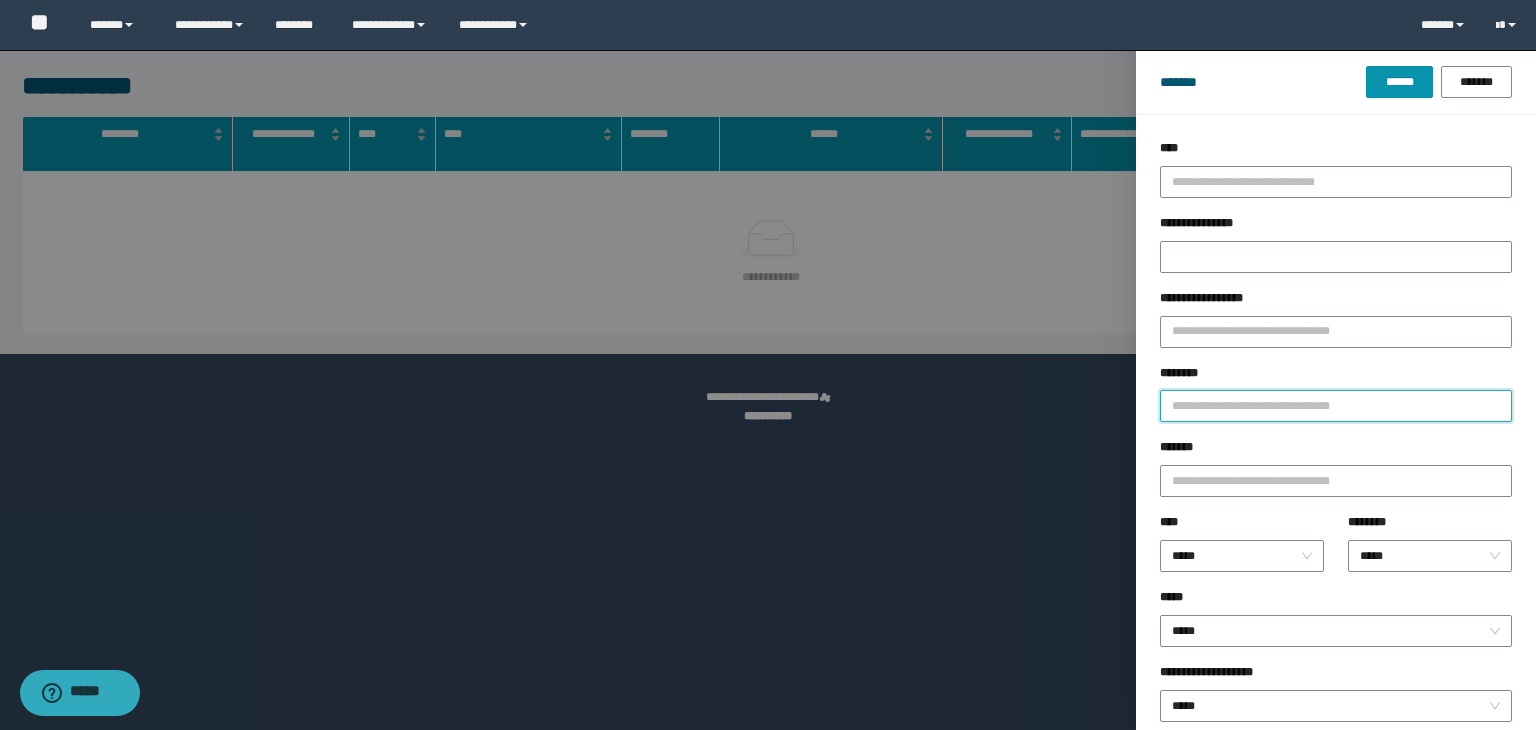 click on "********" at bounding box center (1336, 406) 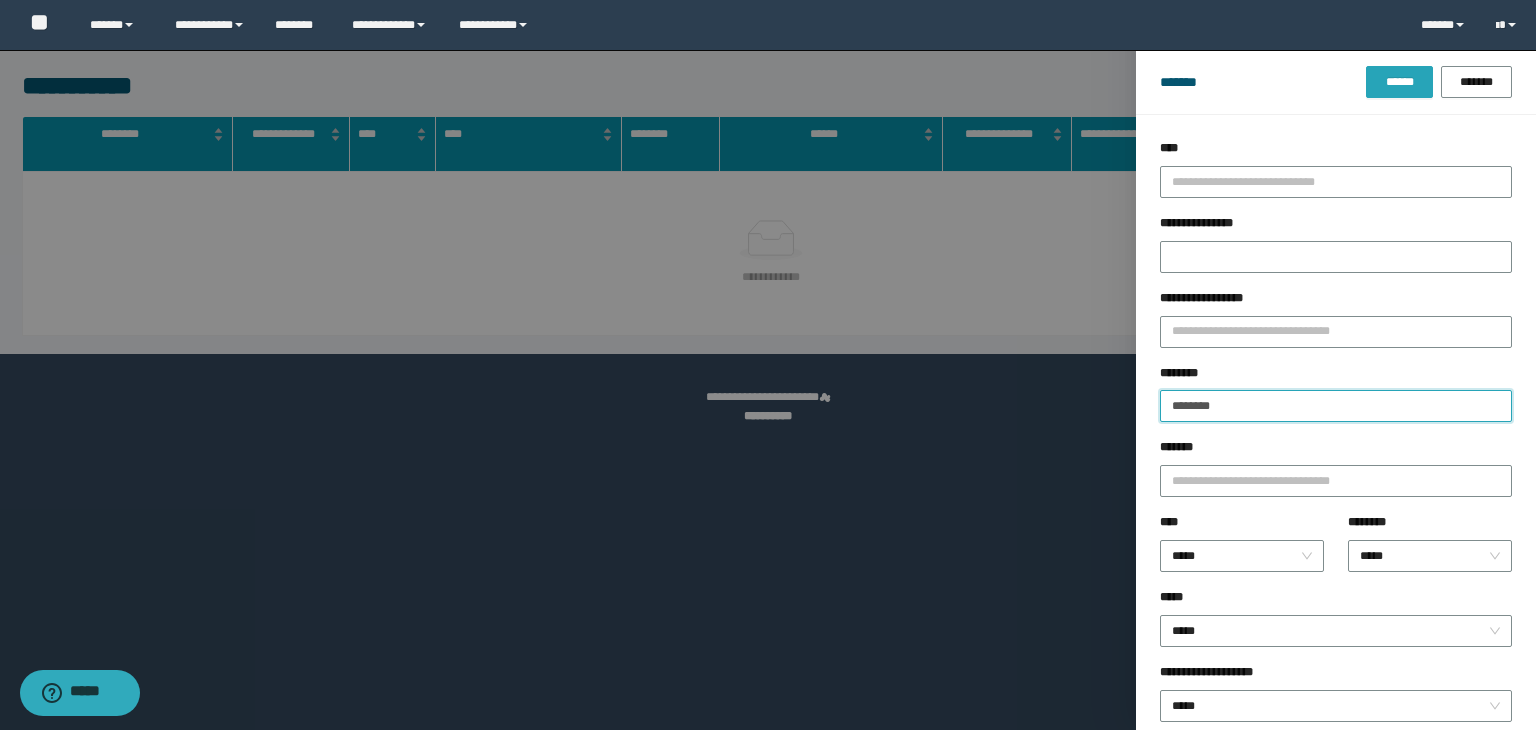 type on "********" 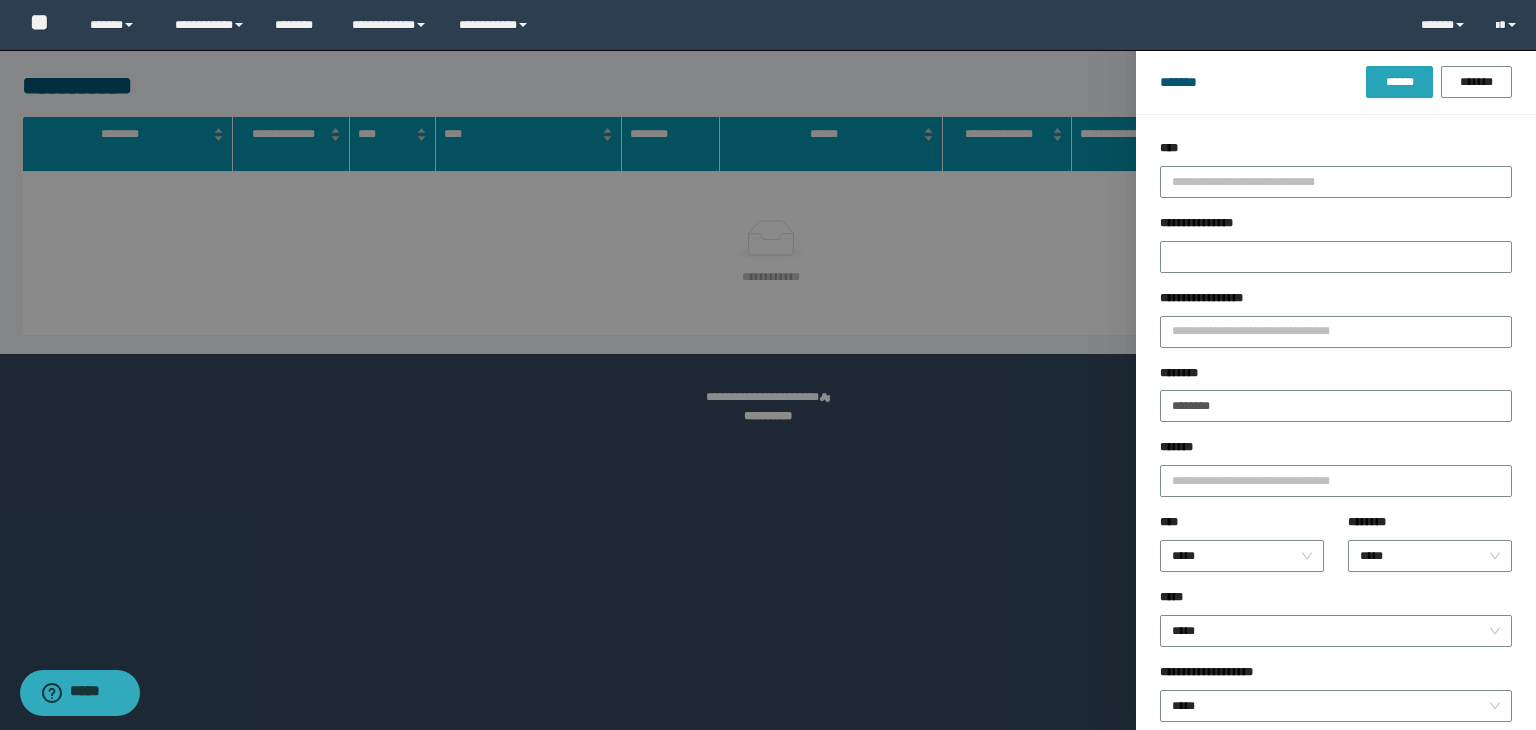 click on "******" at bounding box center [1399, 82] 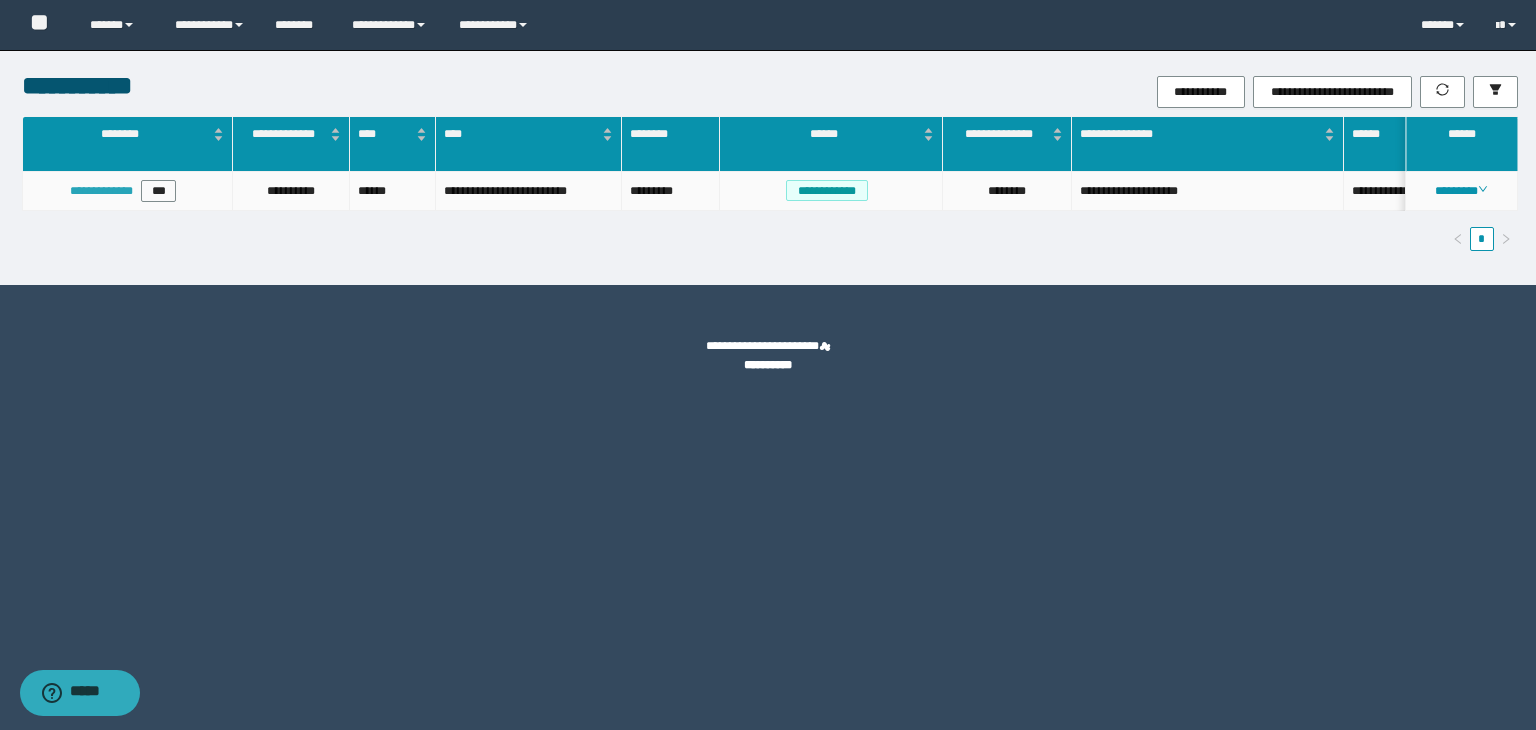 click on "**********" at bounding box center [101, 191] 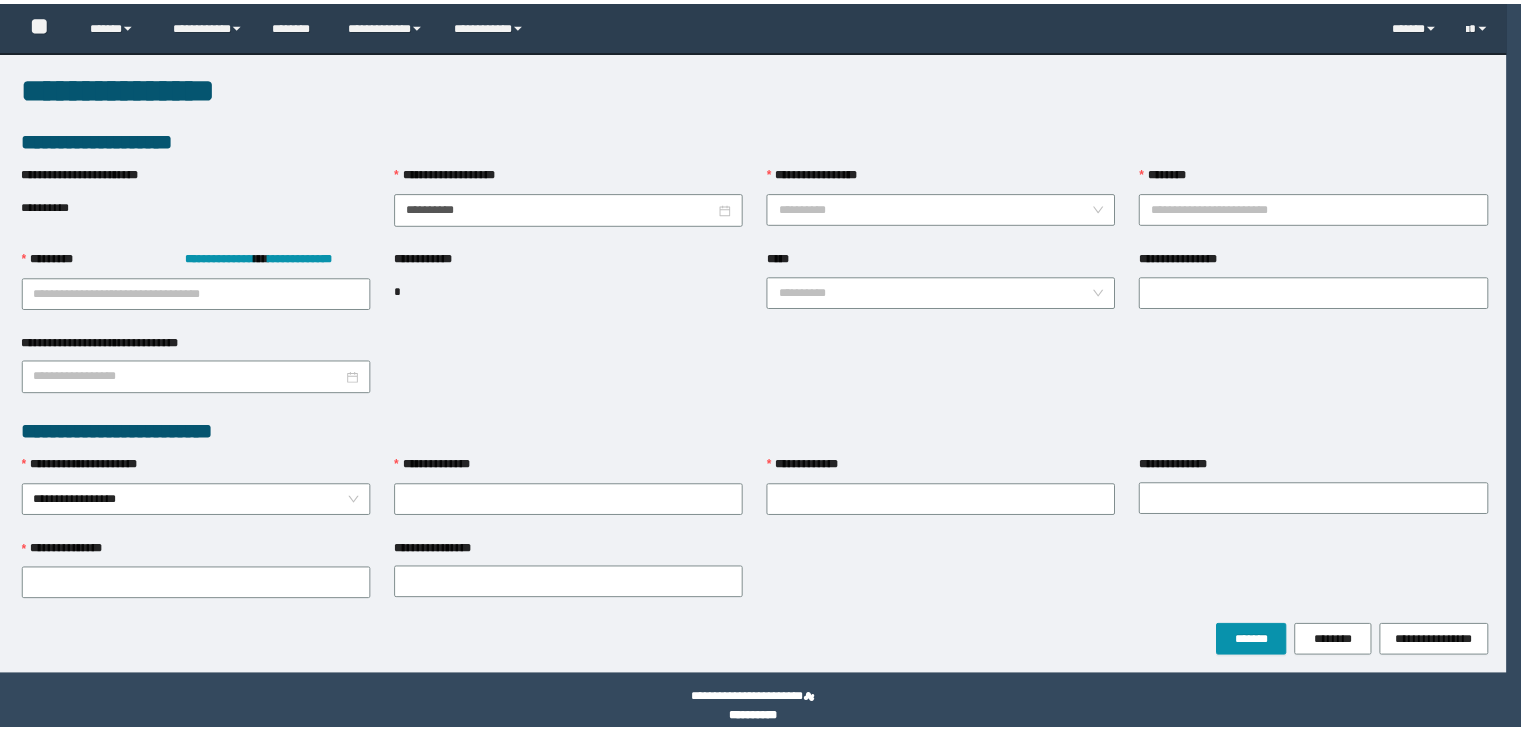 scroll, scrollTop: 0, scrollLeft: 0, axis: both 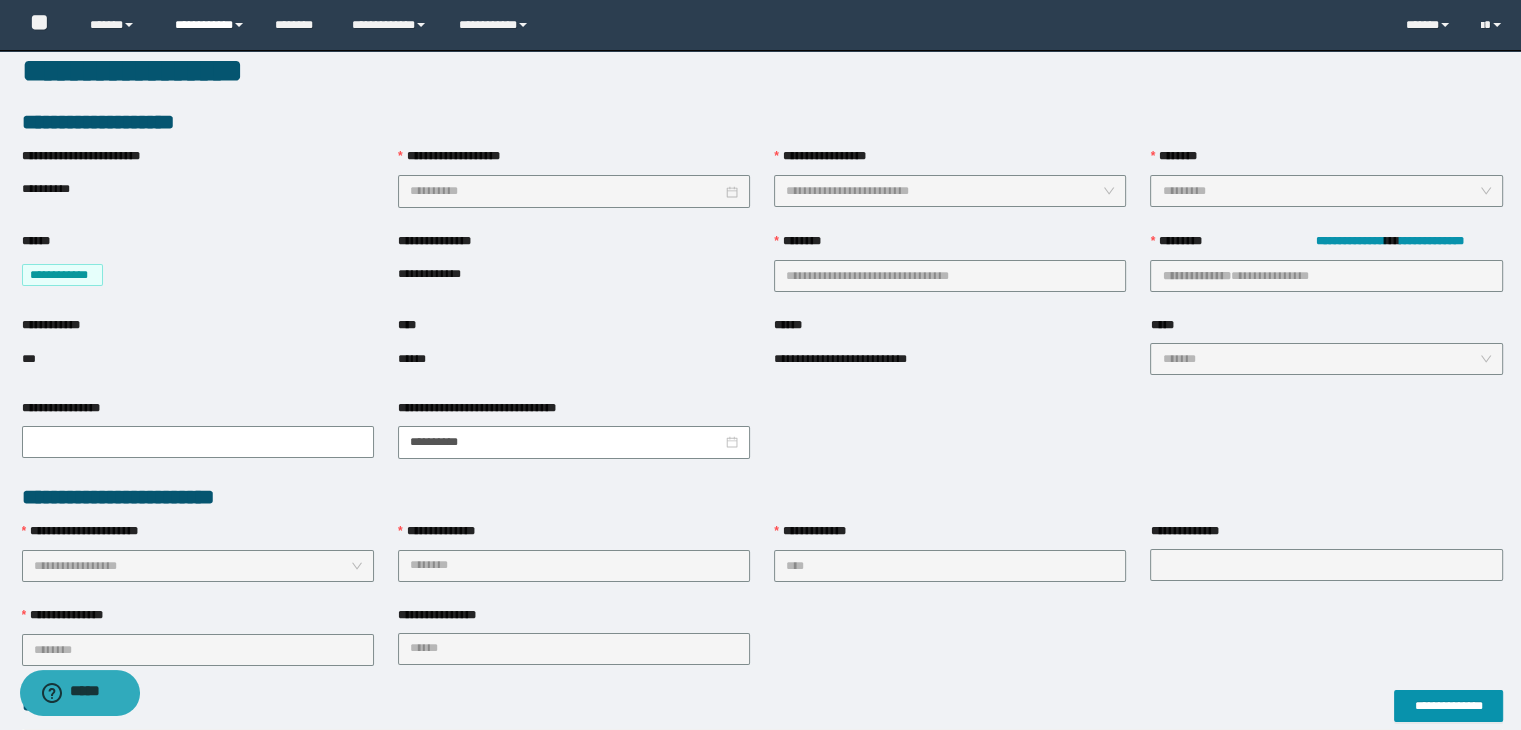click on "**********" at bounding box center [210, 25] 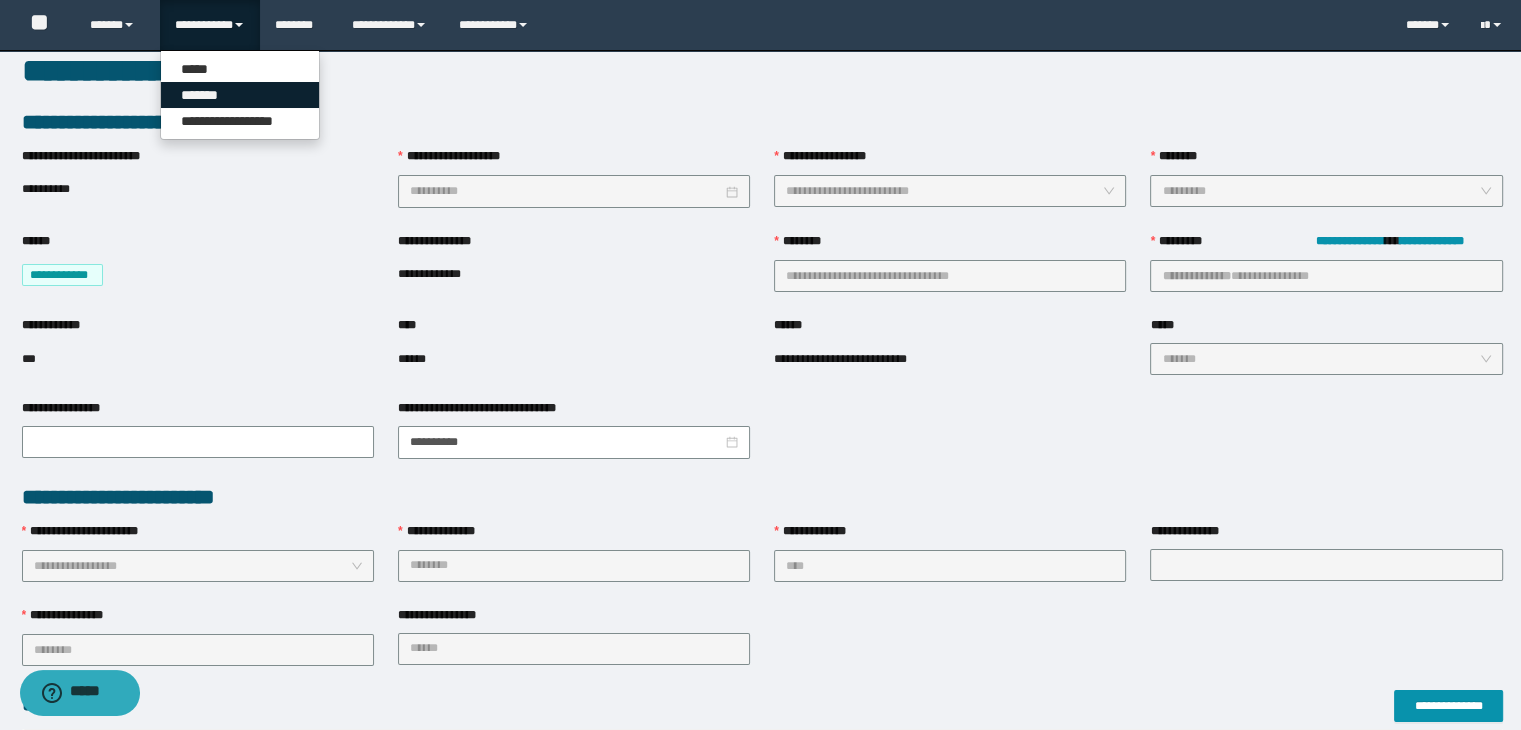 click on "*******" at bounding box center [240, 95] 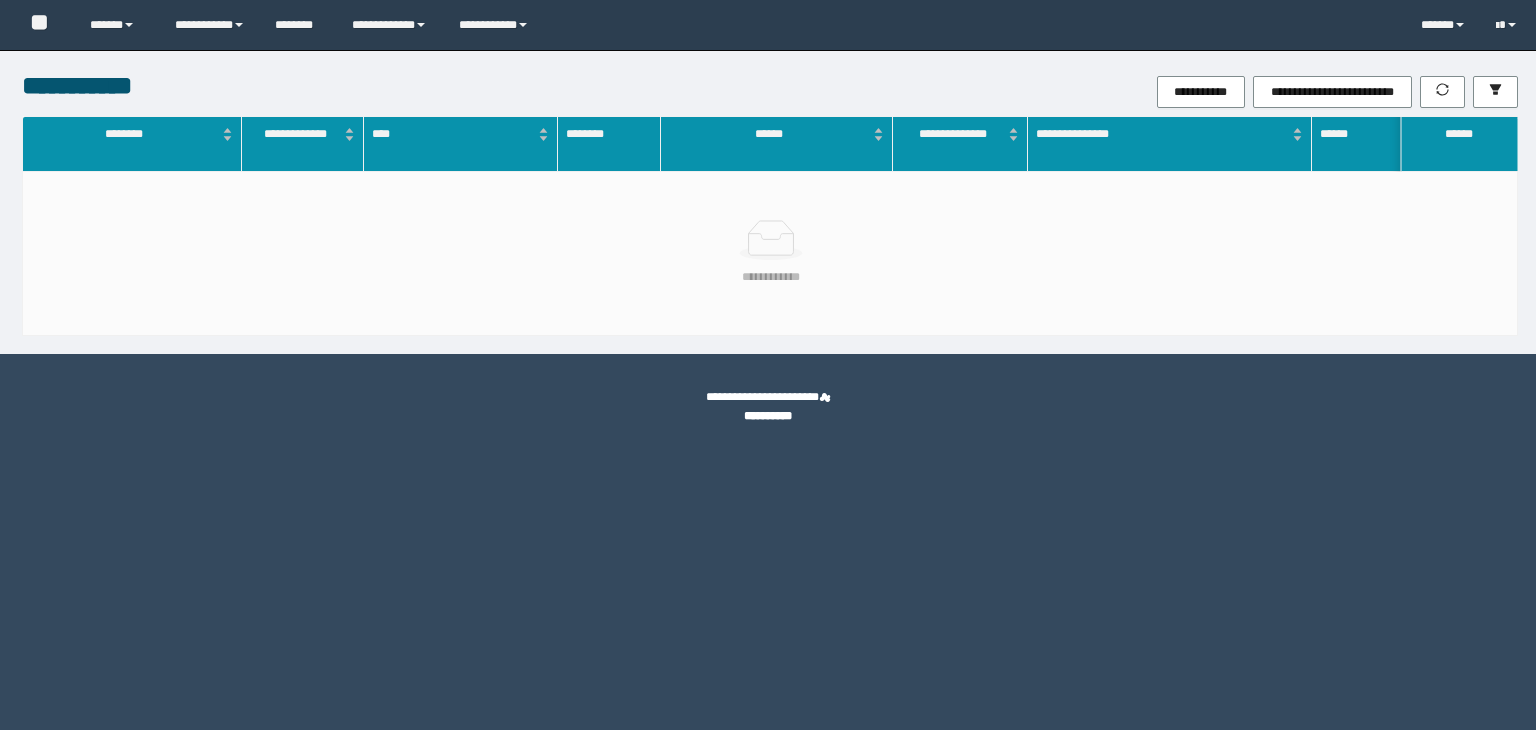scroll, scrollTop: 0, scrollLeft: 0, axis: both 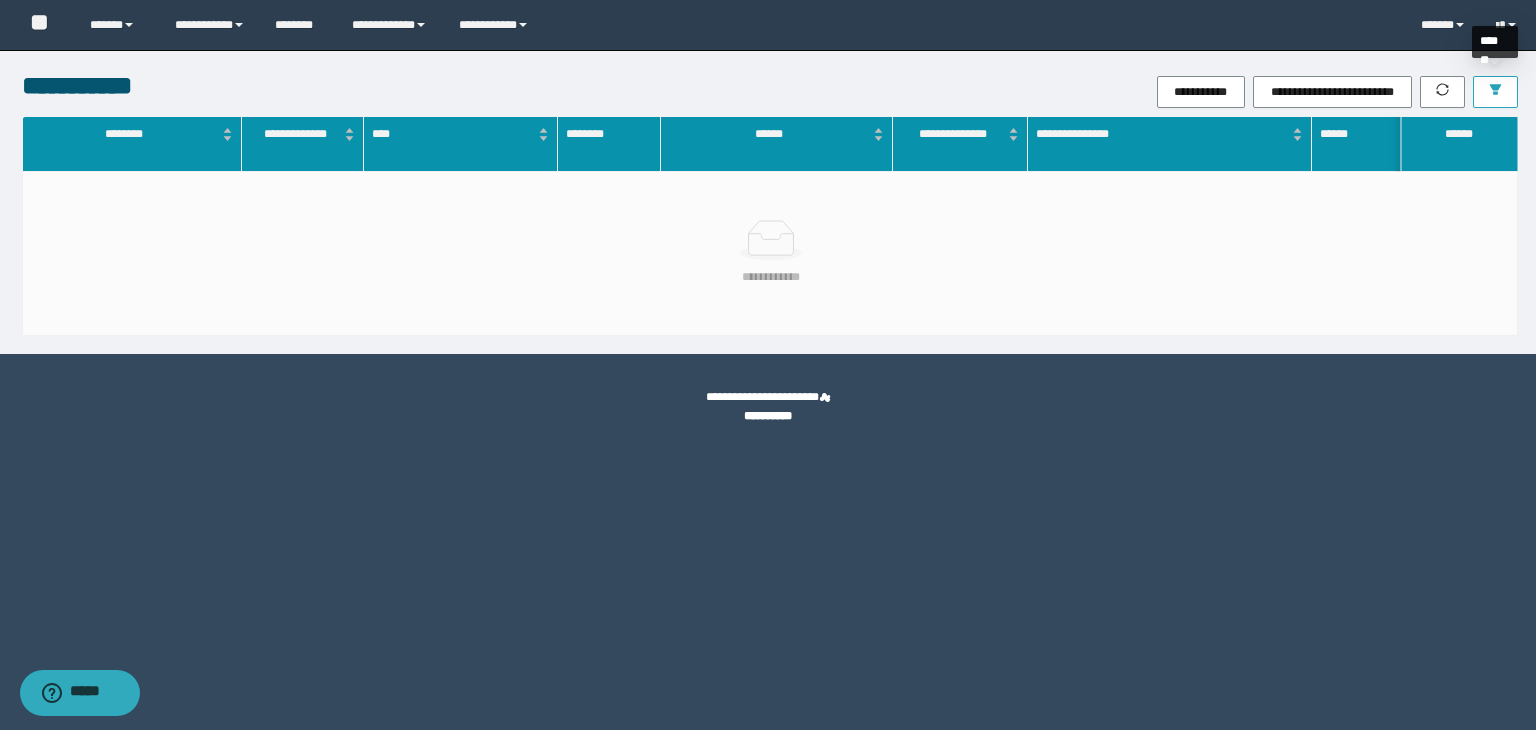 click 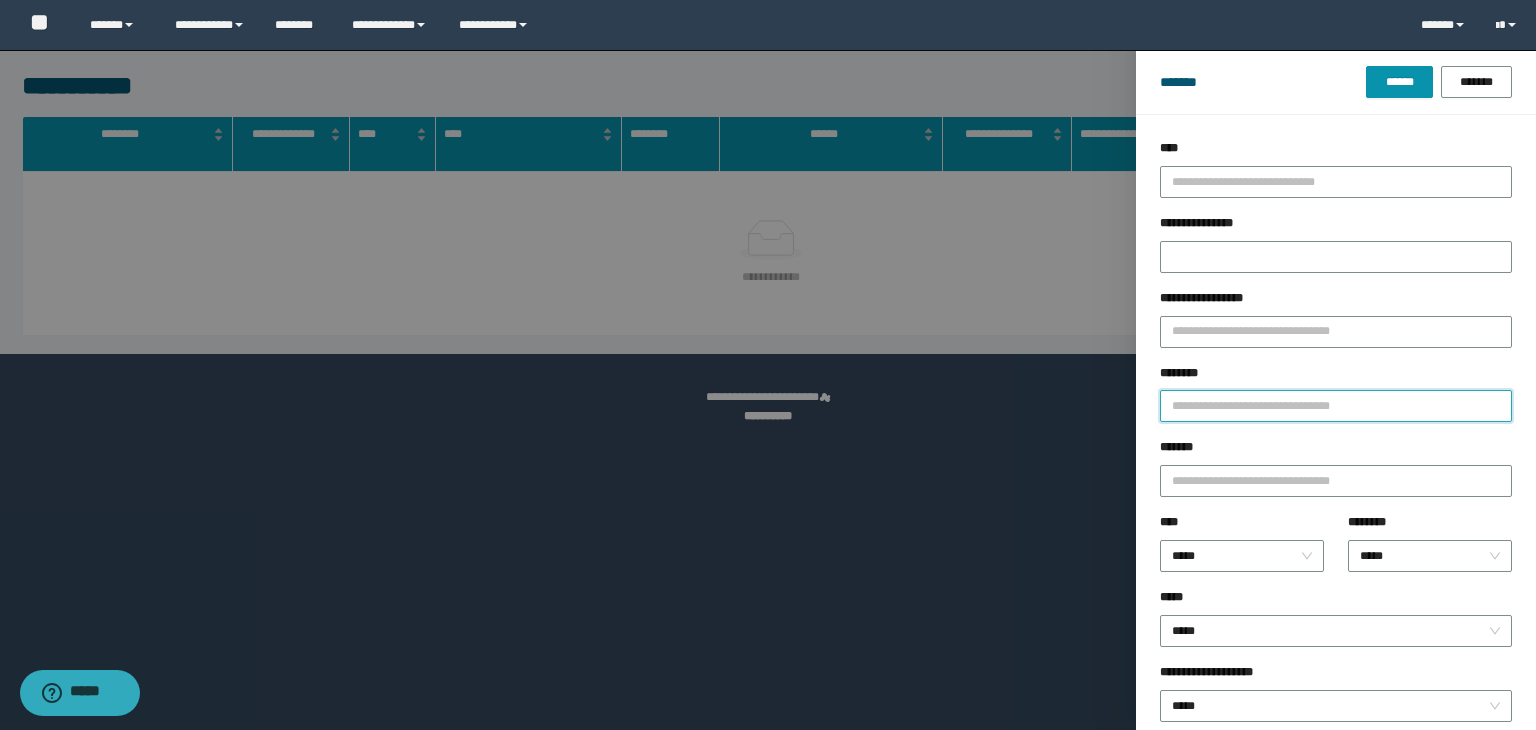 click on "********" at bounding box center [1336, 406] 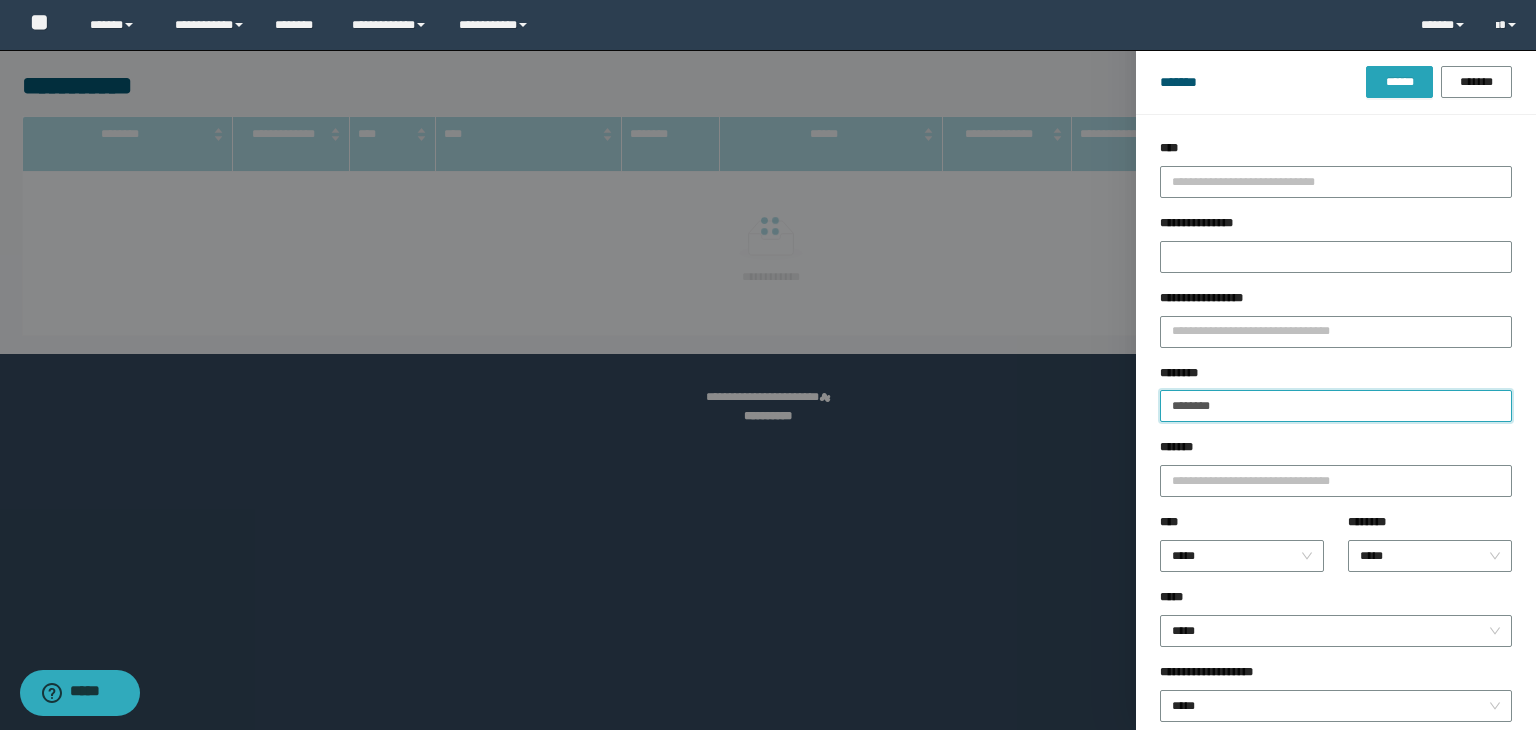 type on "********" 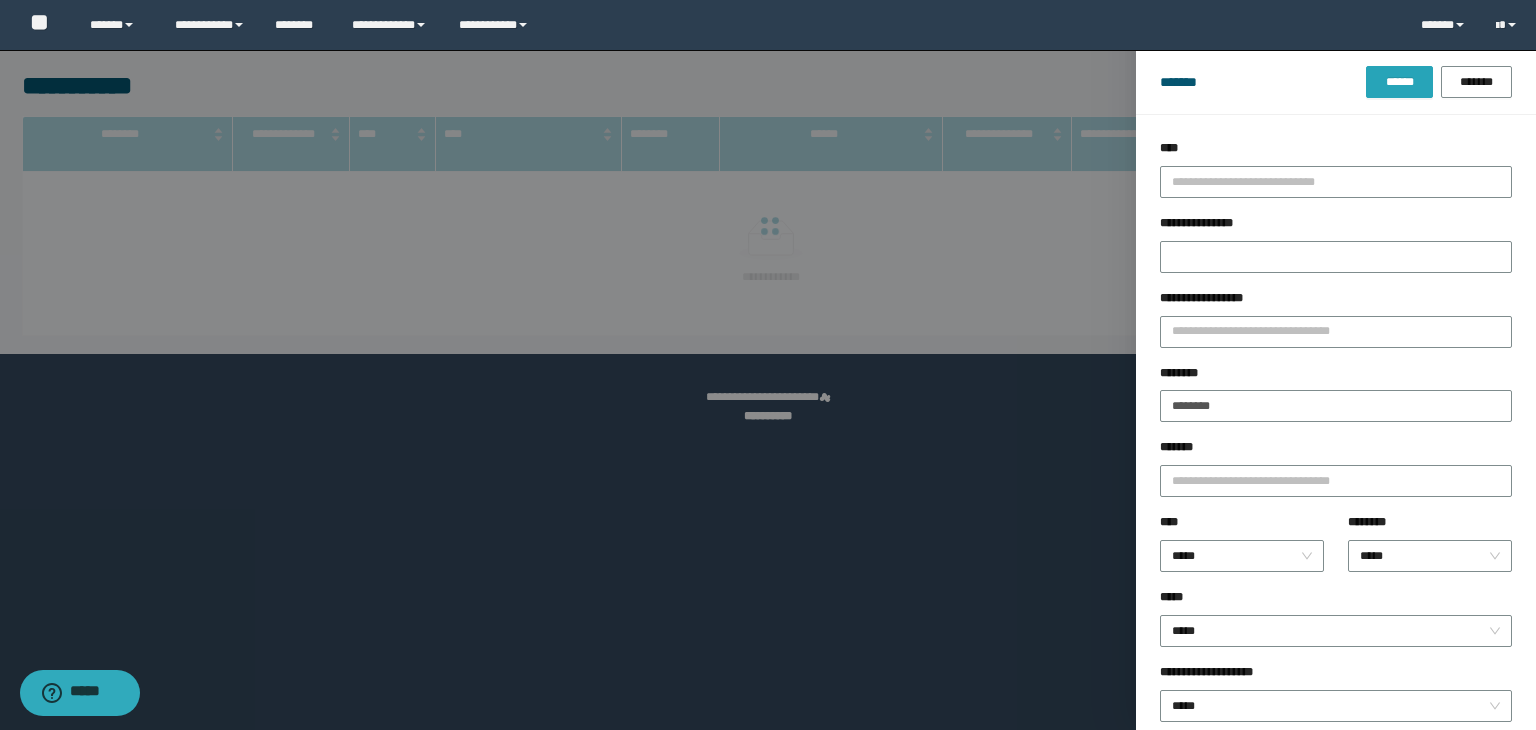 click on "******" at bounding box center [1399, 82] 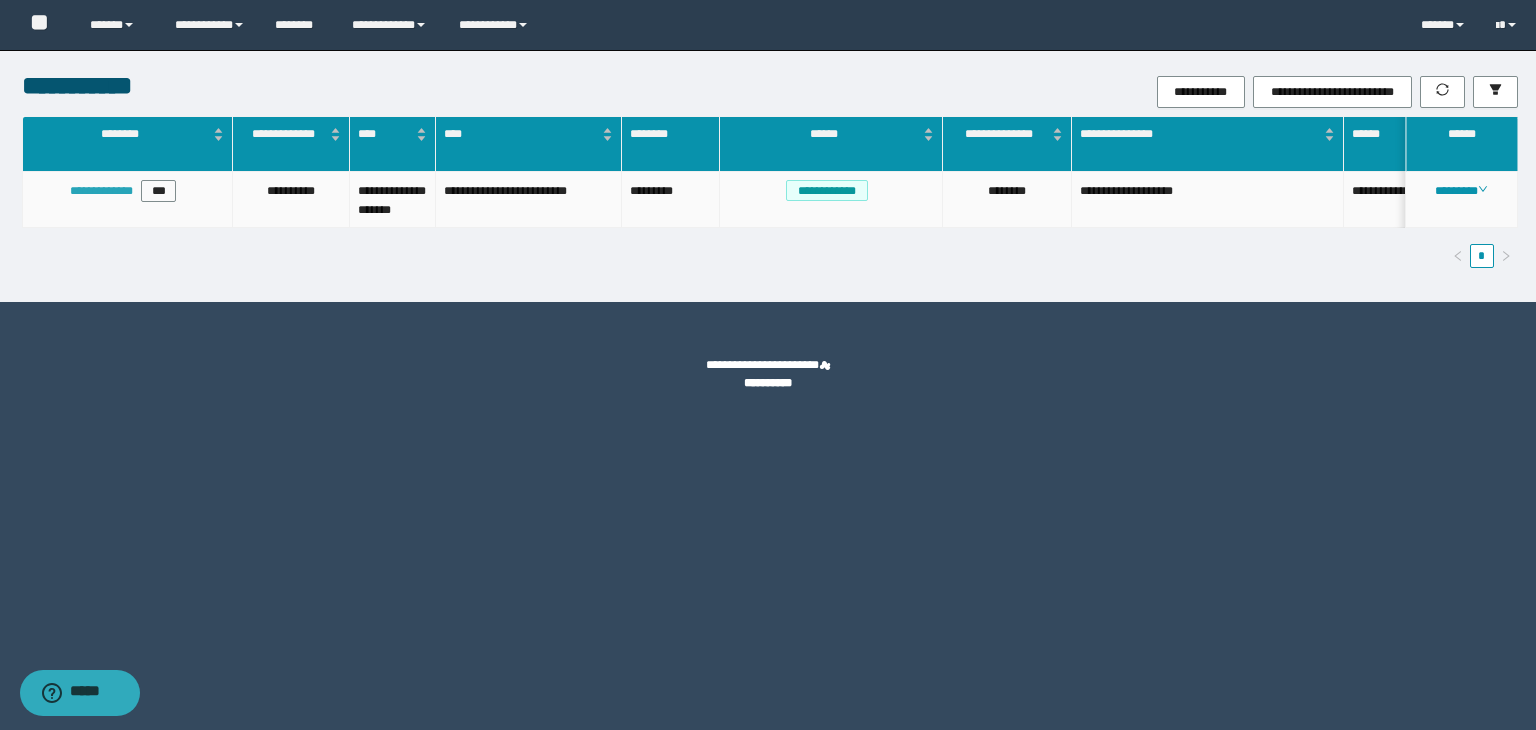 click on "**********" at bounding box center (101, 191) 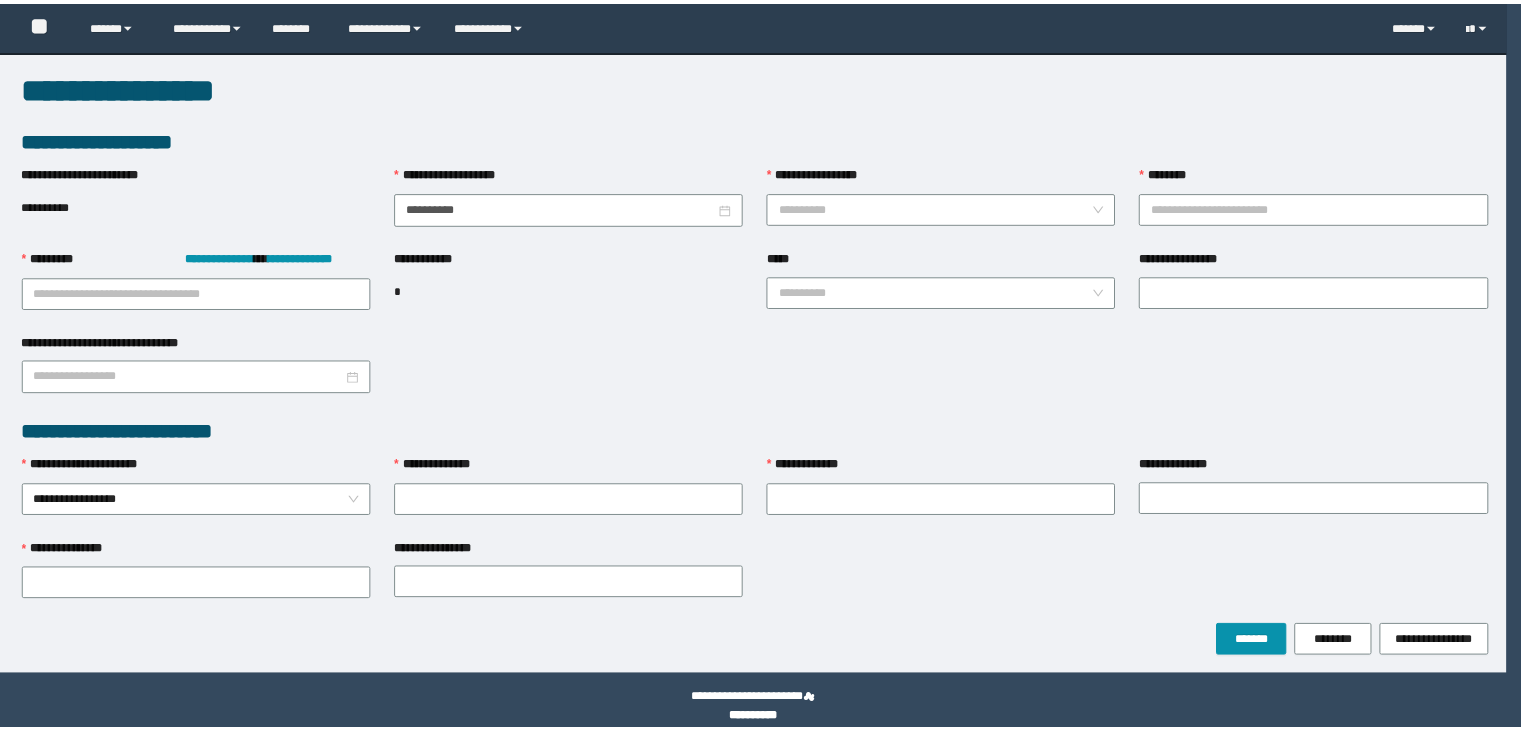 scroll, scrollTop: 0, scrollLeft: 0, axis: both 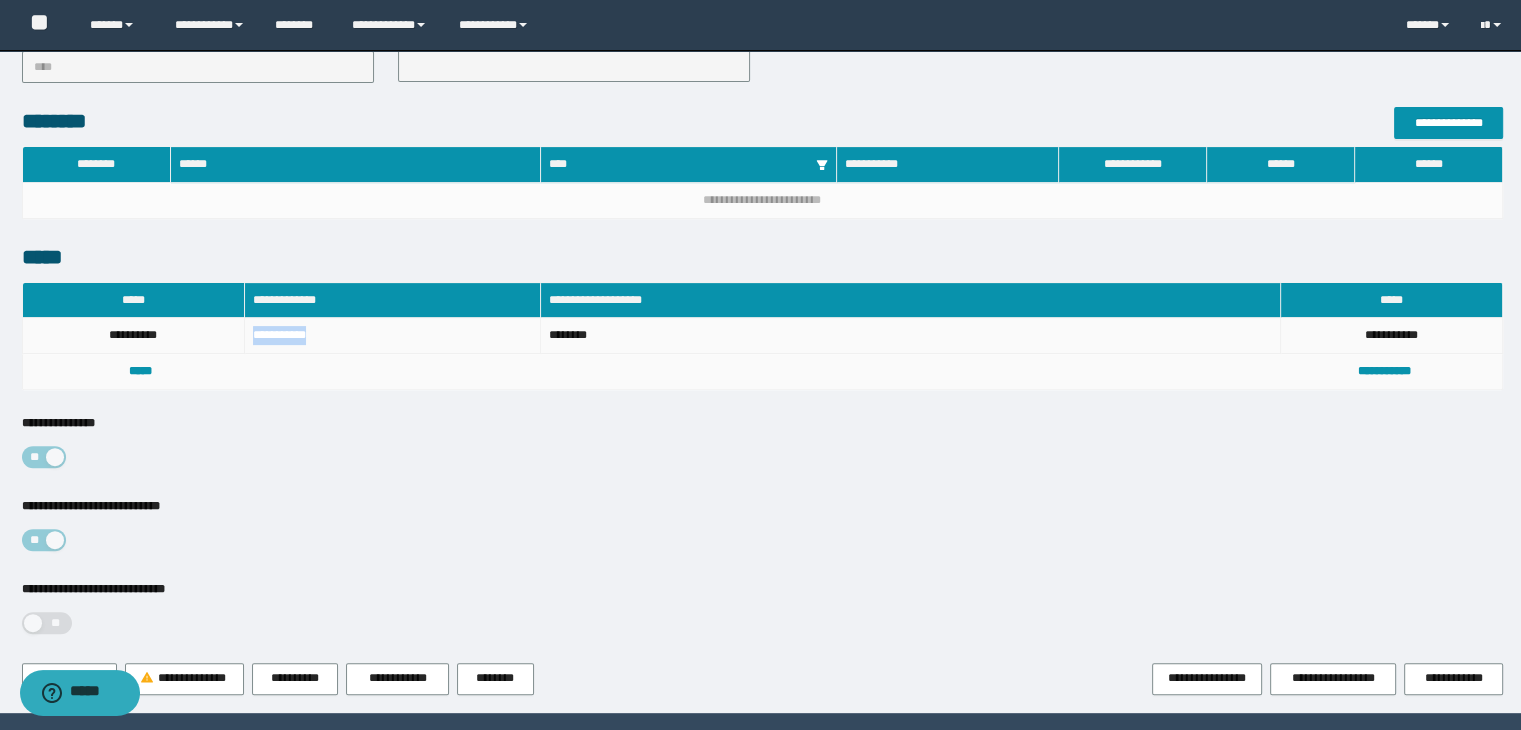drag, startPoint x: 317, startPoint y: 329, endPoint x: 240, endPoint y: 329, distance: 77 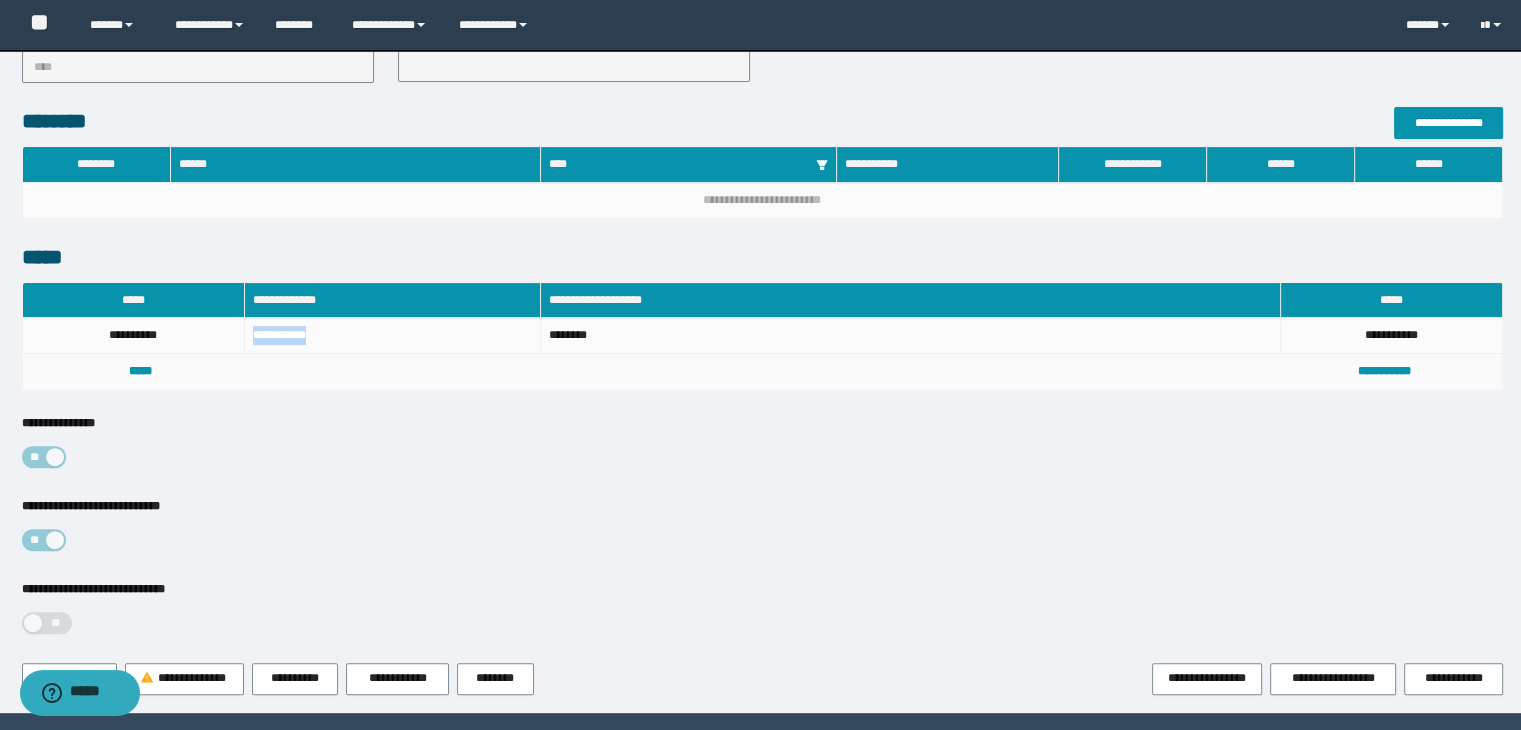 copy on "**********" 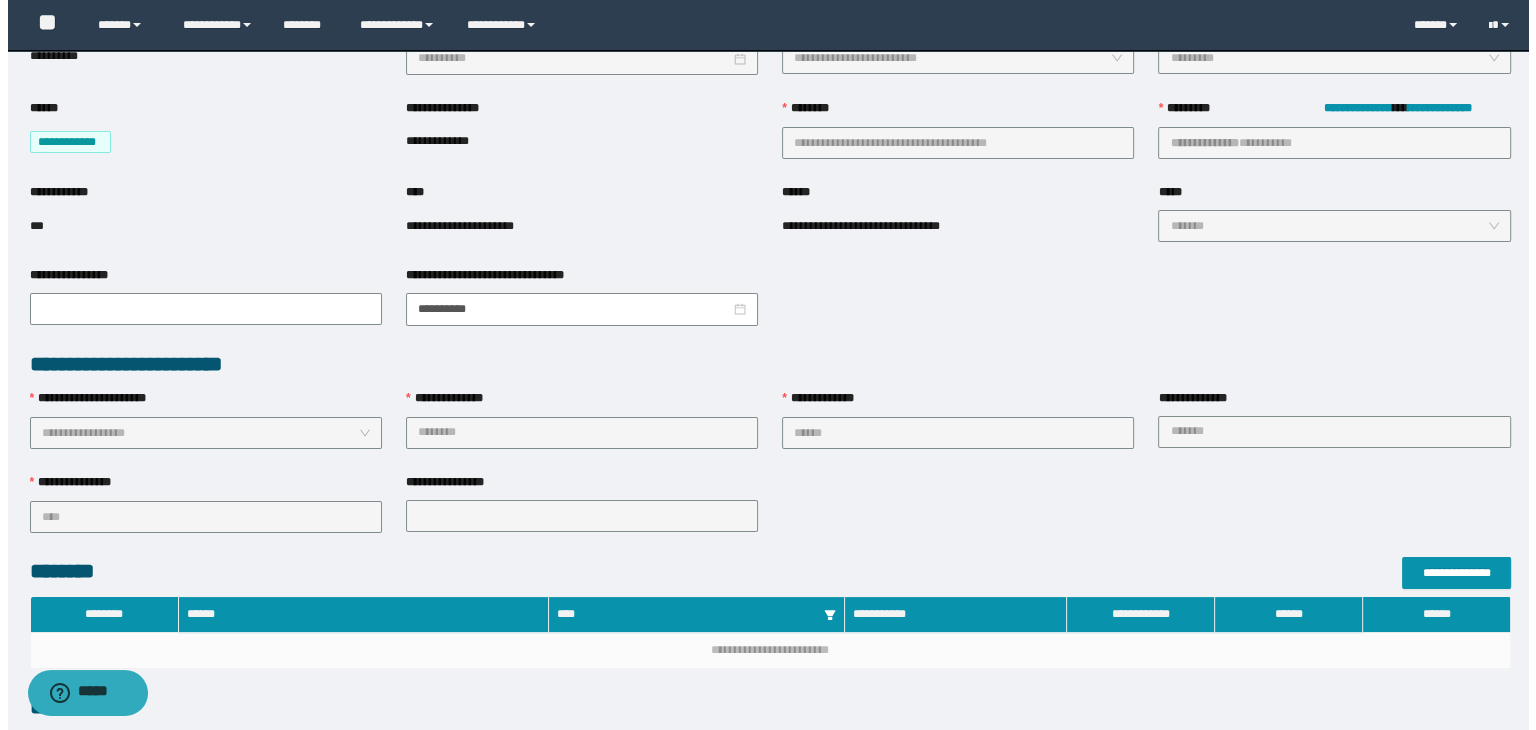 scroll, scrollTop: 653, scrollLeft: 0, axis: vertical 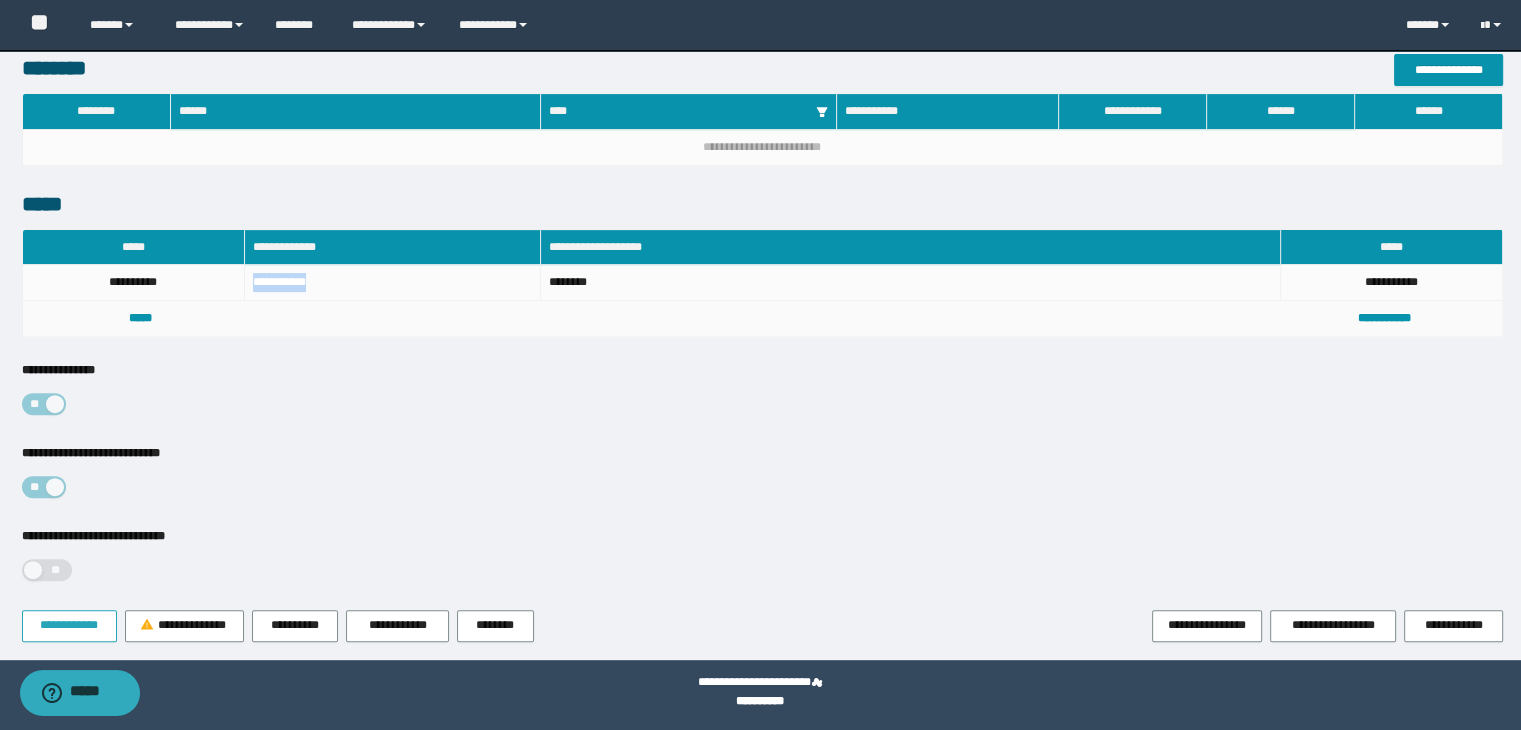 click on "**********" at bounding box center (69, 625) 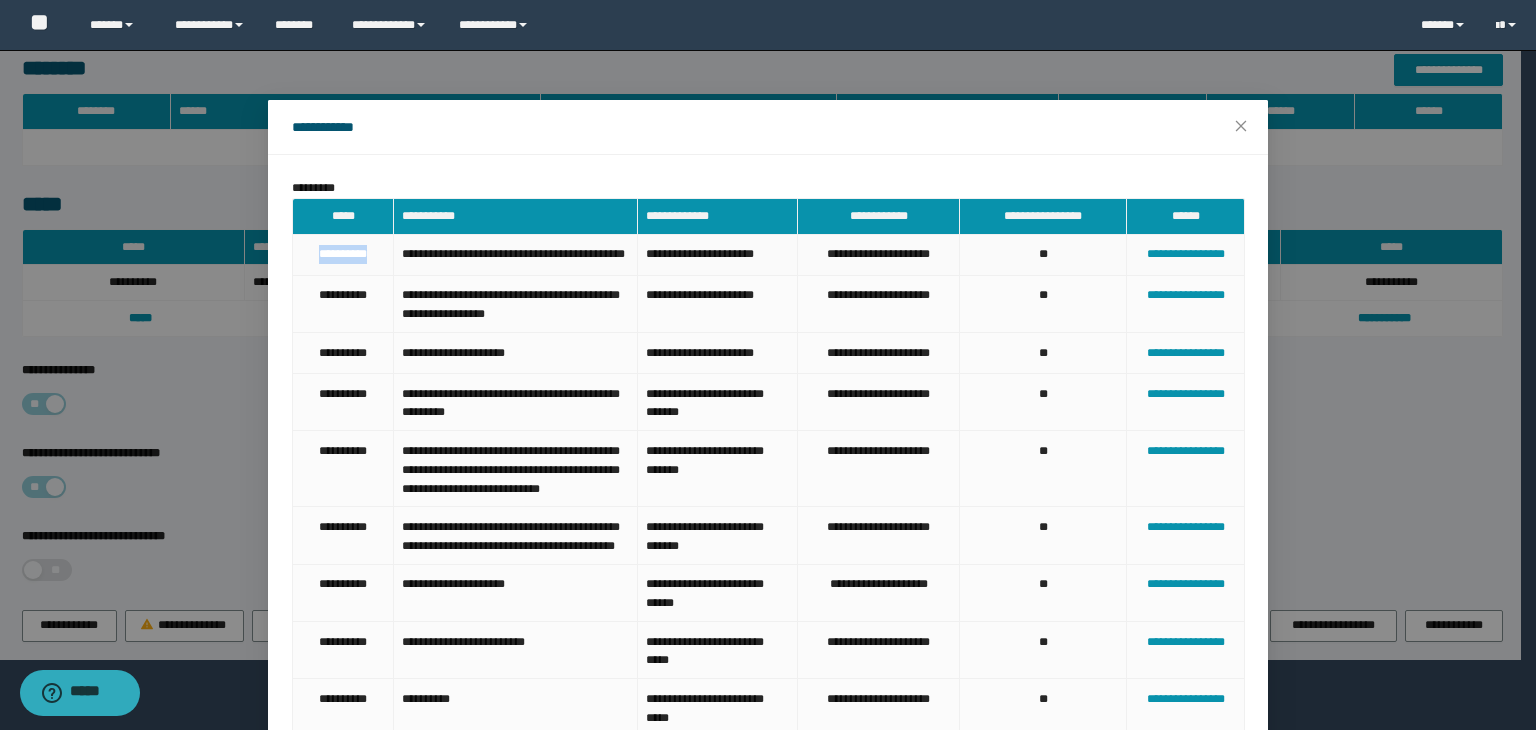 drag, startPoint x: 370, startPoint y: 254, endPoint x: 287, endPoint y: 253, distance: 83.00603 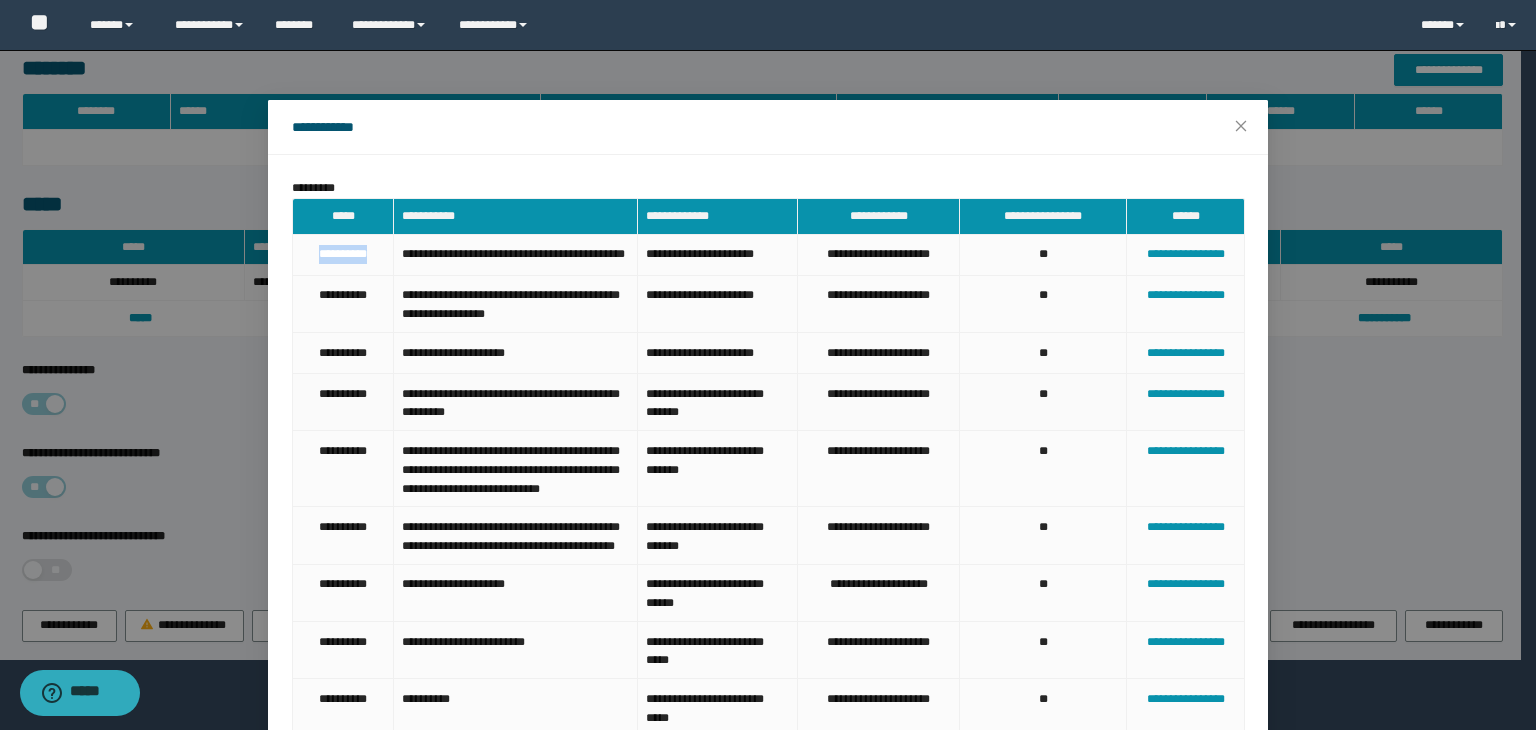 copy on "**********" 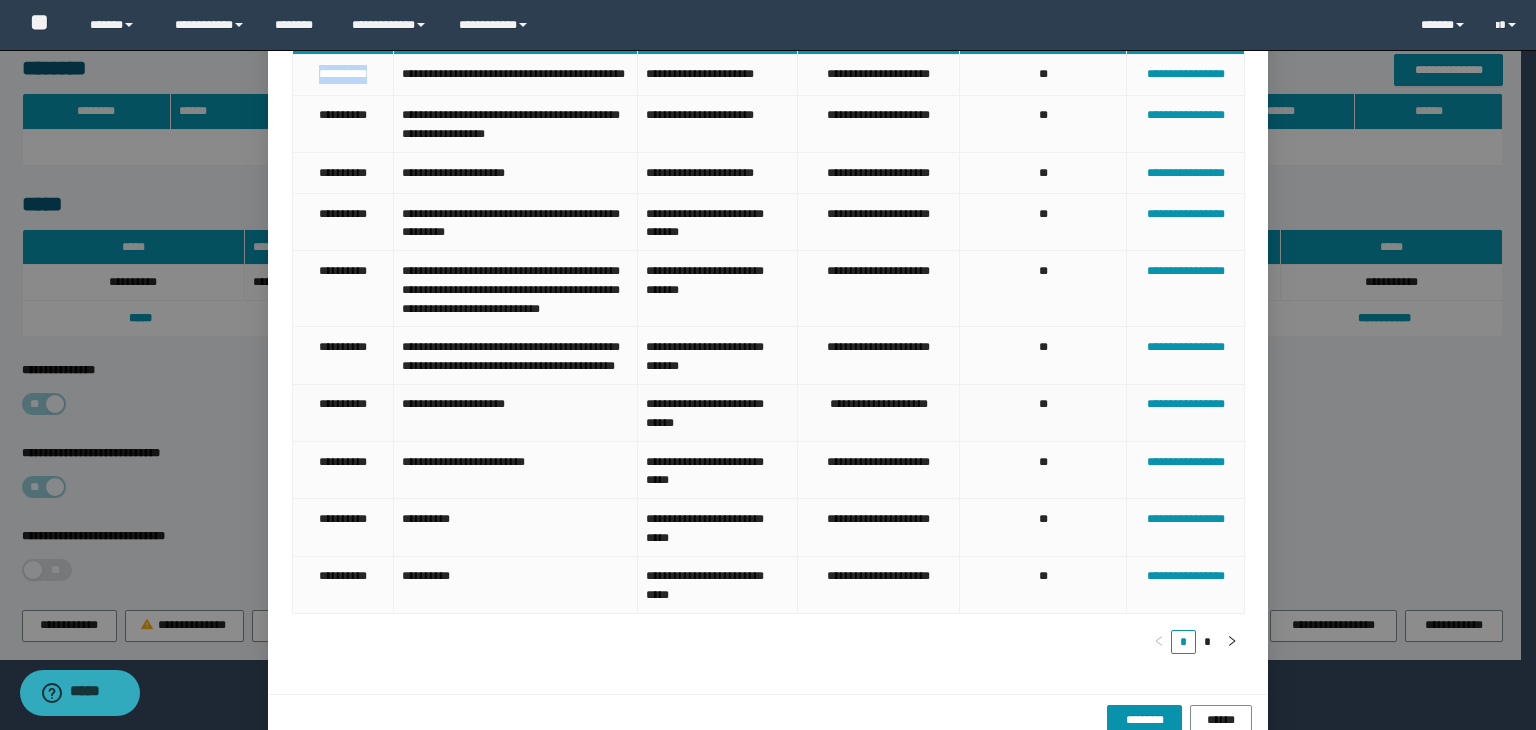 scroll, scrollTop: 253, scrollLeft: 0, axis: vertical 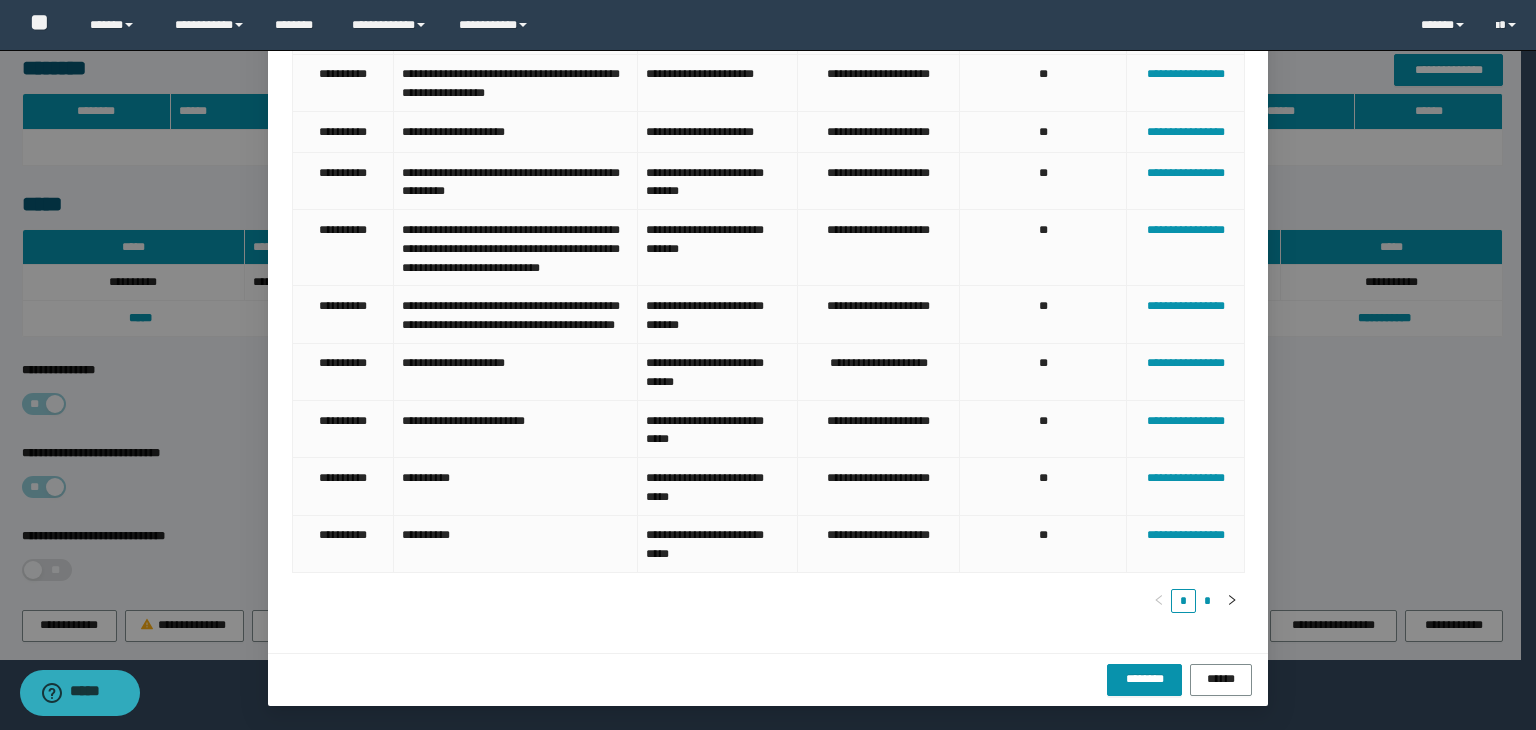 click on "*" at bounding box center [1208, 601] 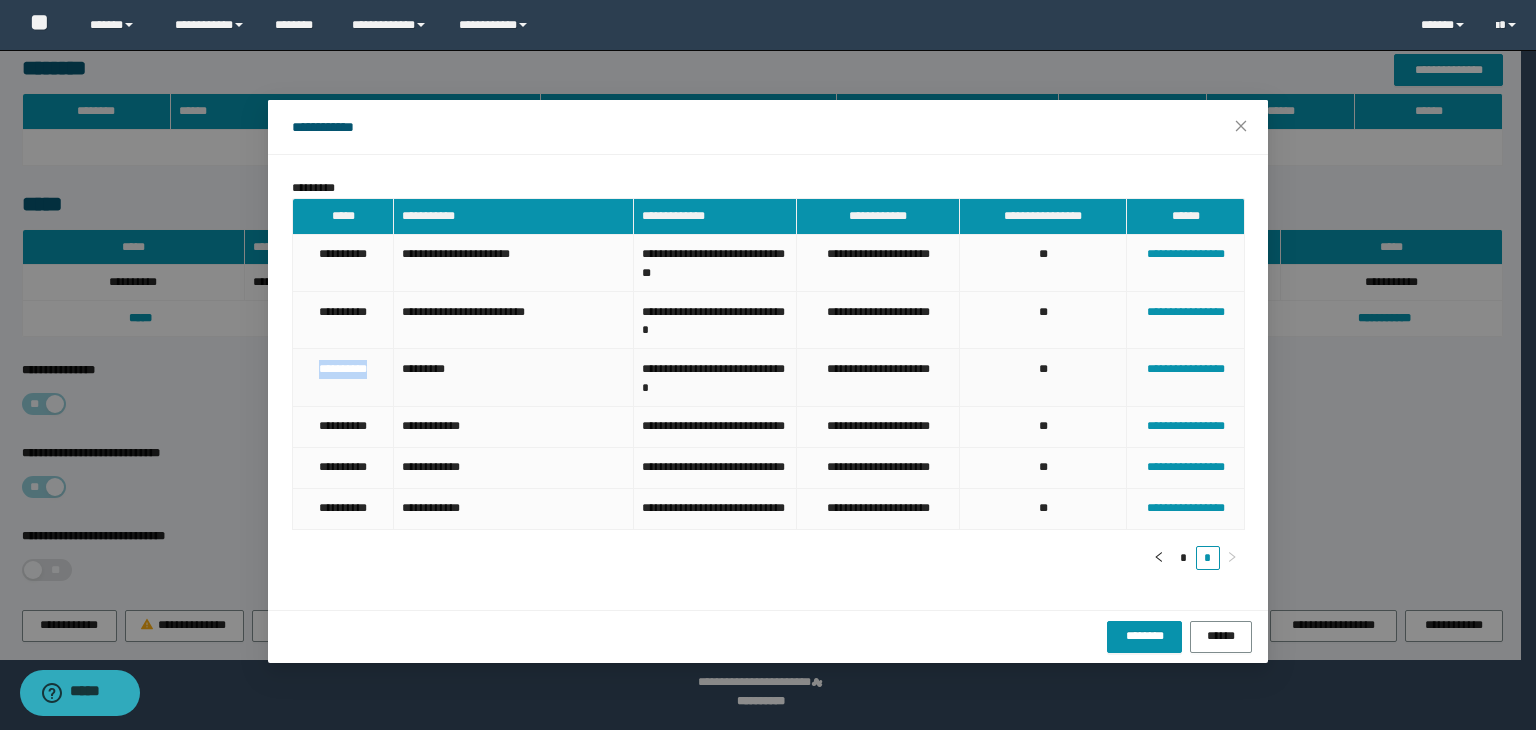 drag, startPoint x: 365, startPoint y: 367, endPoint x: 291, endPoint y: 369, distance: 74.02702 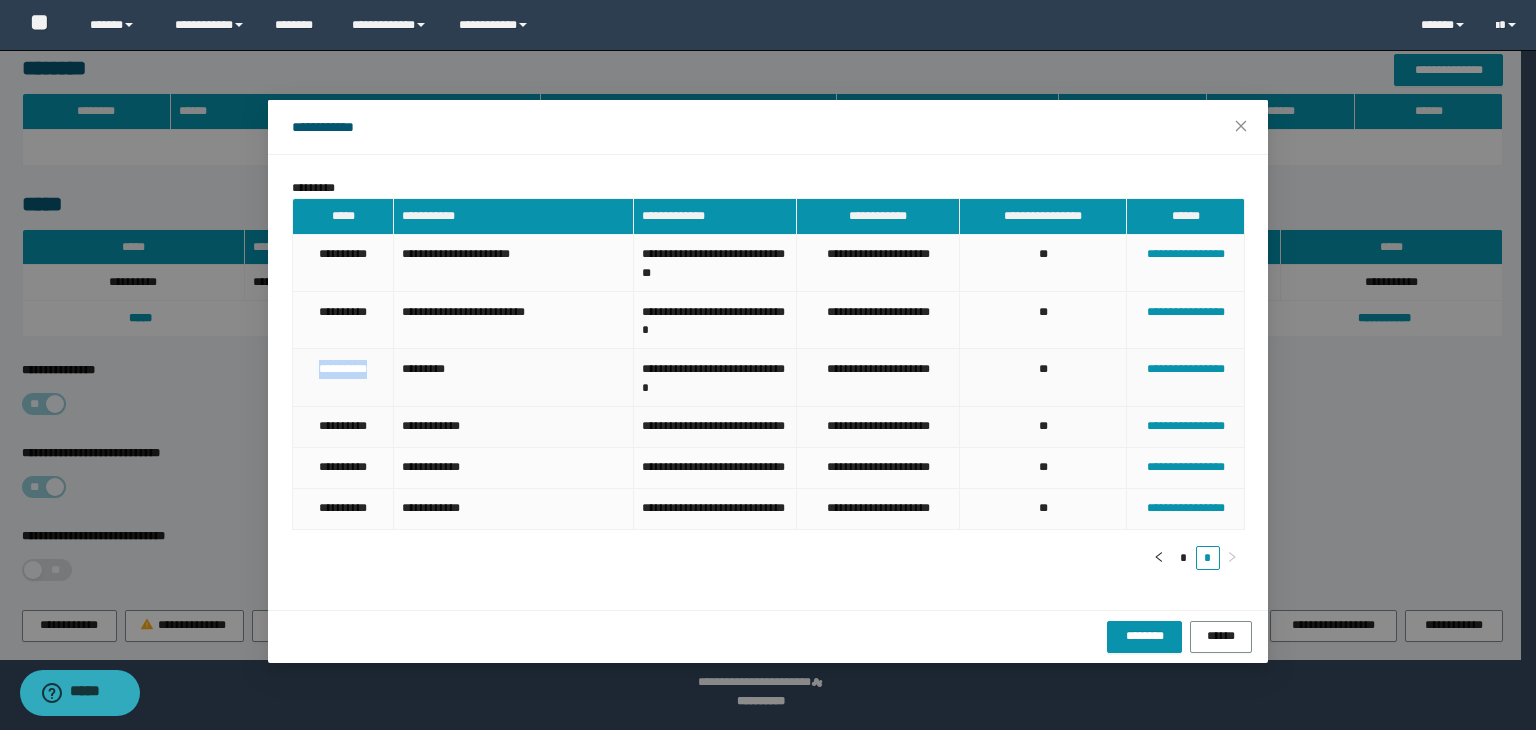 copy on "**********" 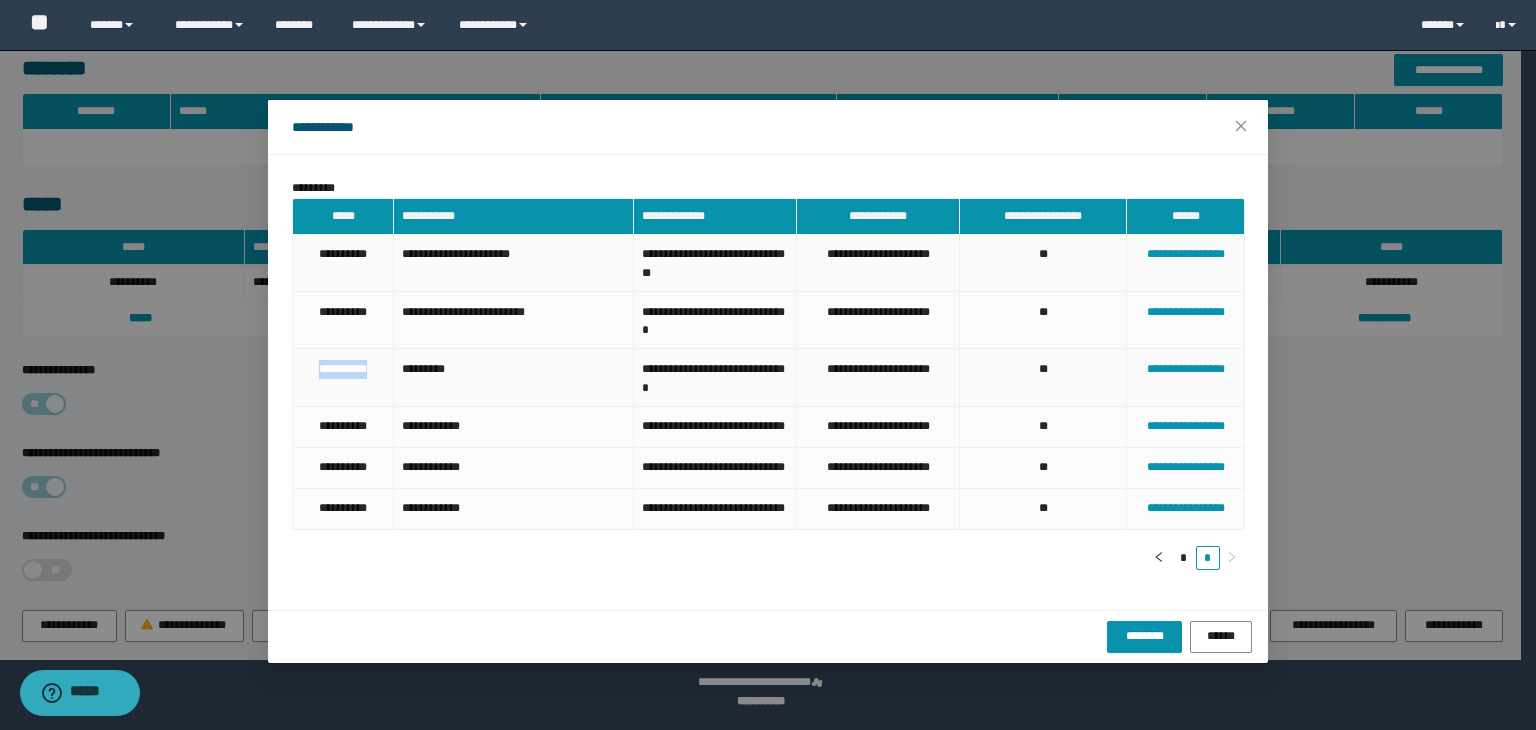 scroll, scrollTop: 0, scrollLeft: 0, axis: both 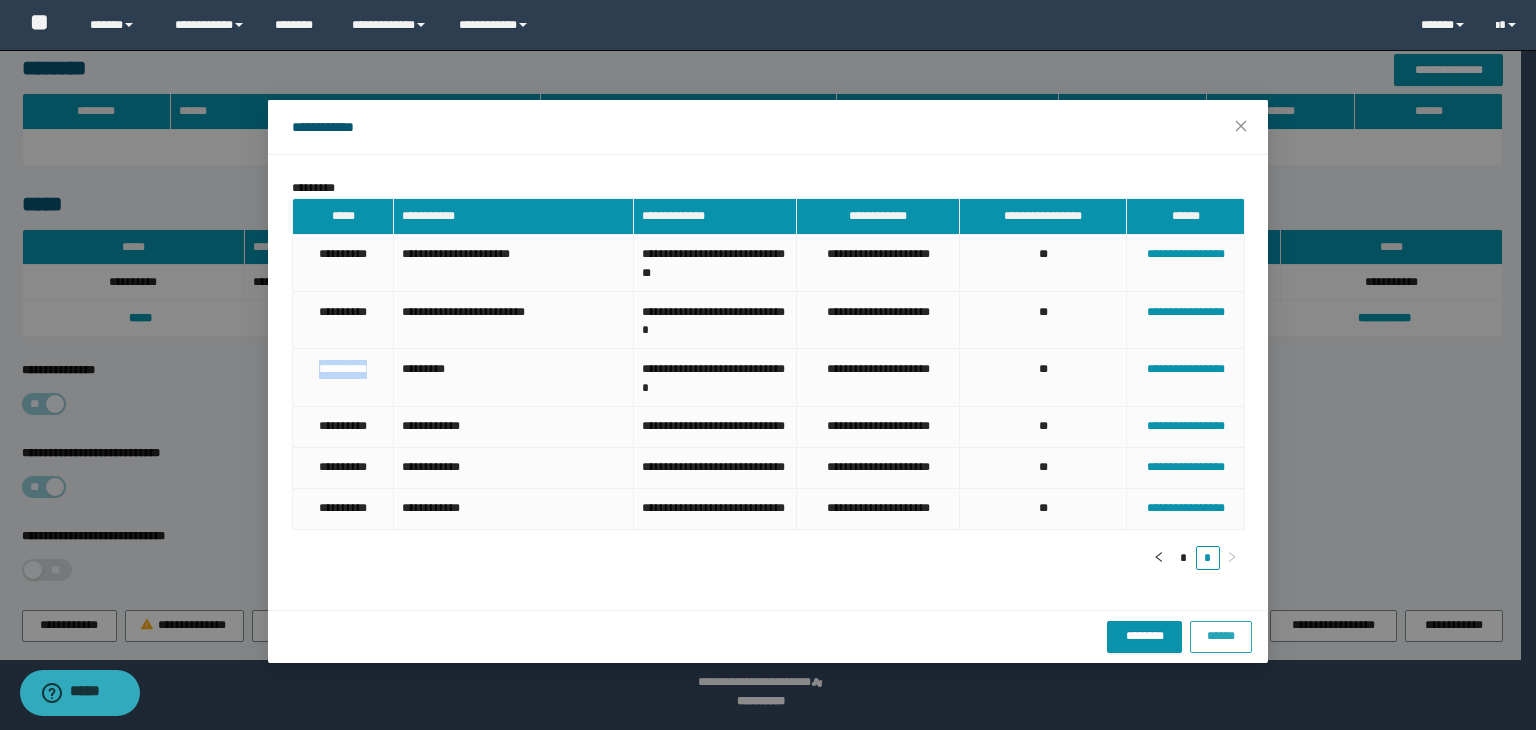 click on "******" at bounding box center [1221, 636] 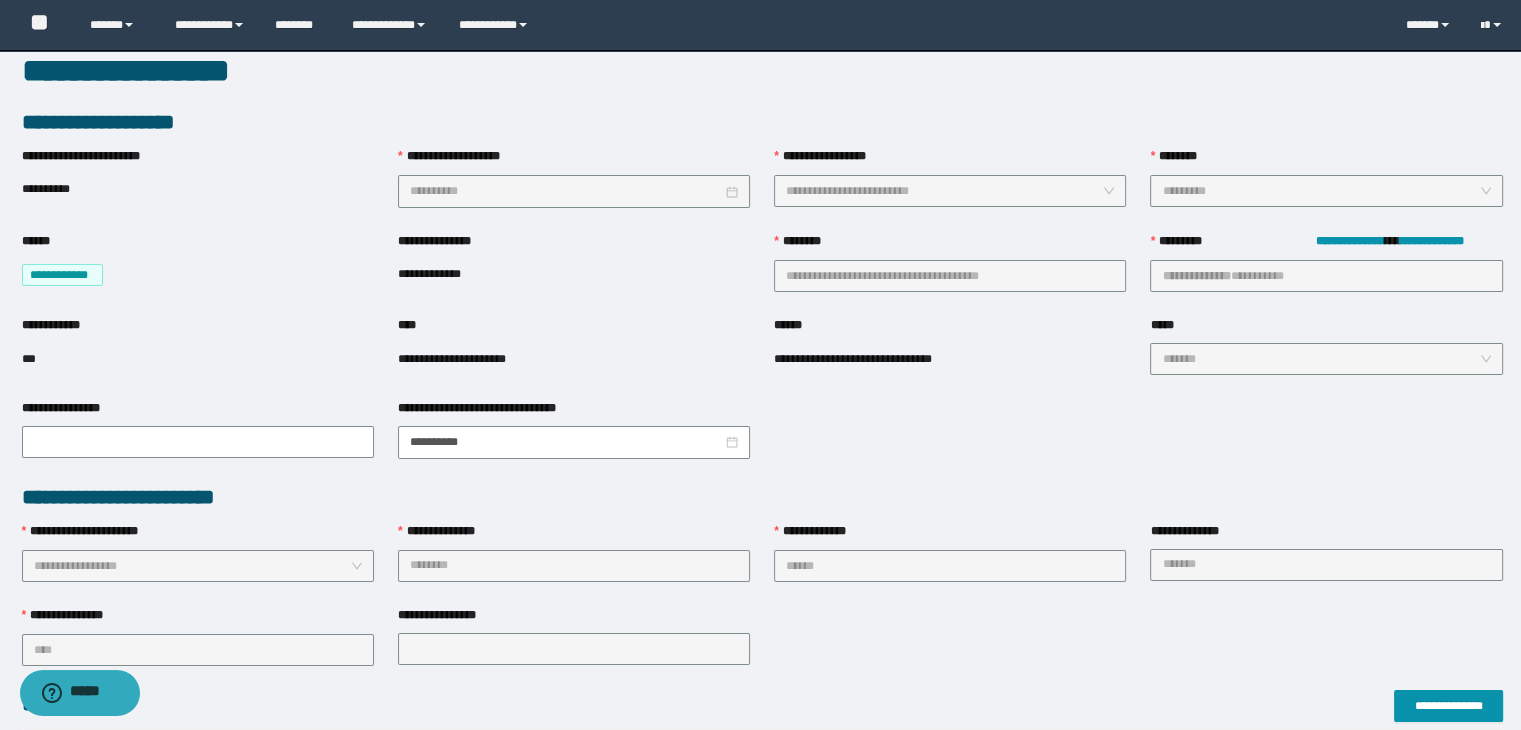 scroll, scrollTop: 0, scrollLeft: 0, axis: both 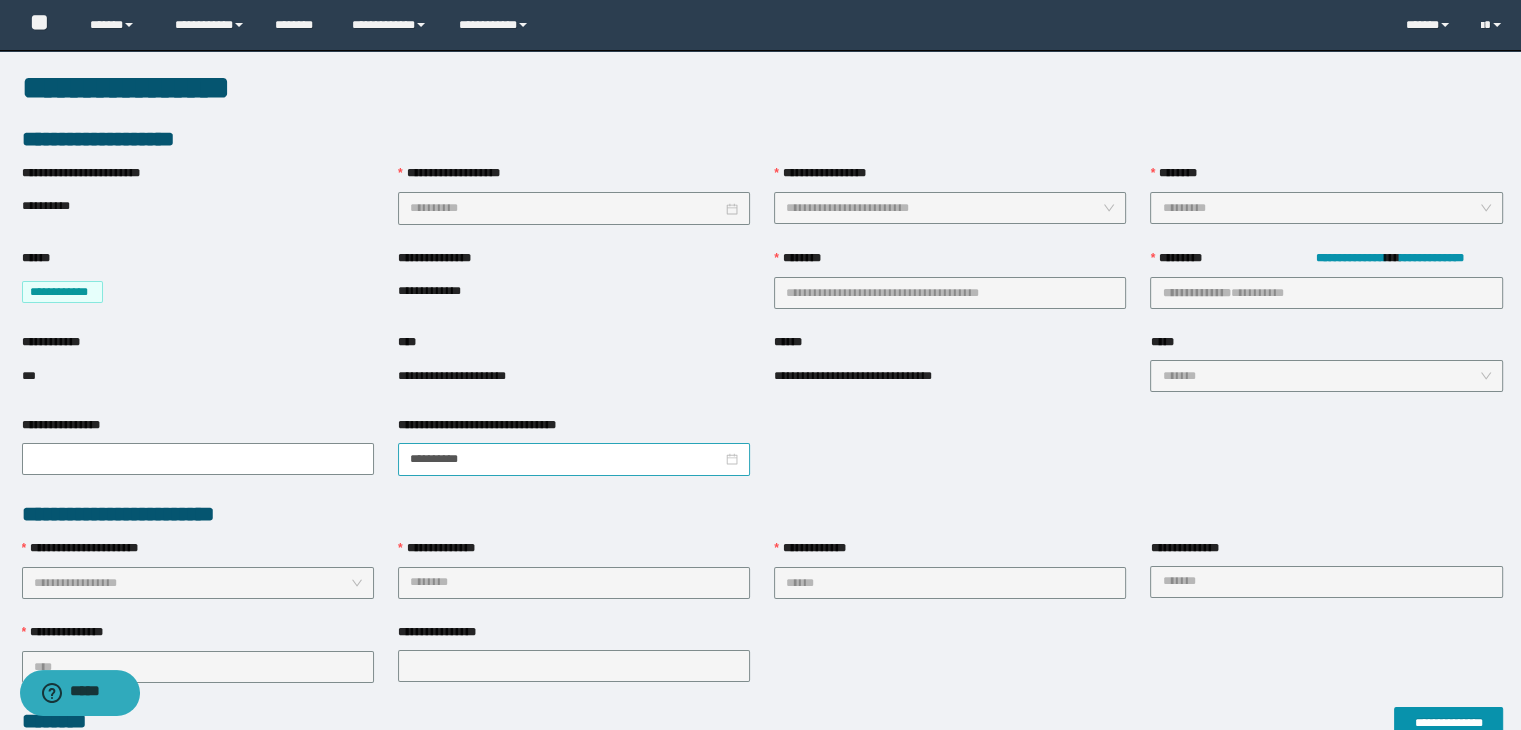 type 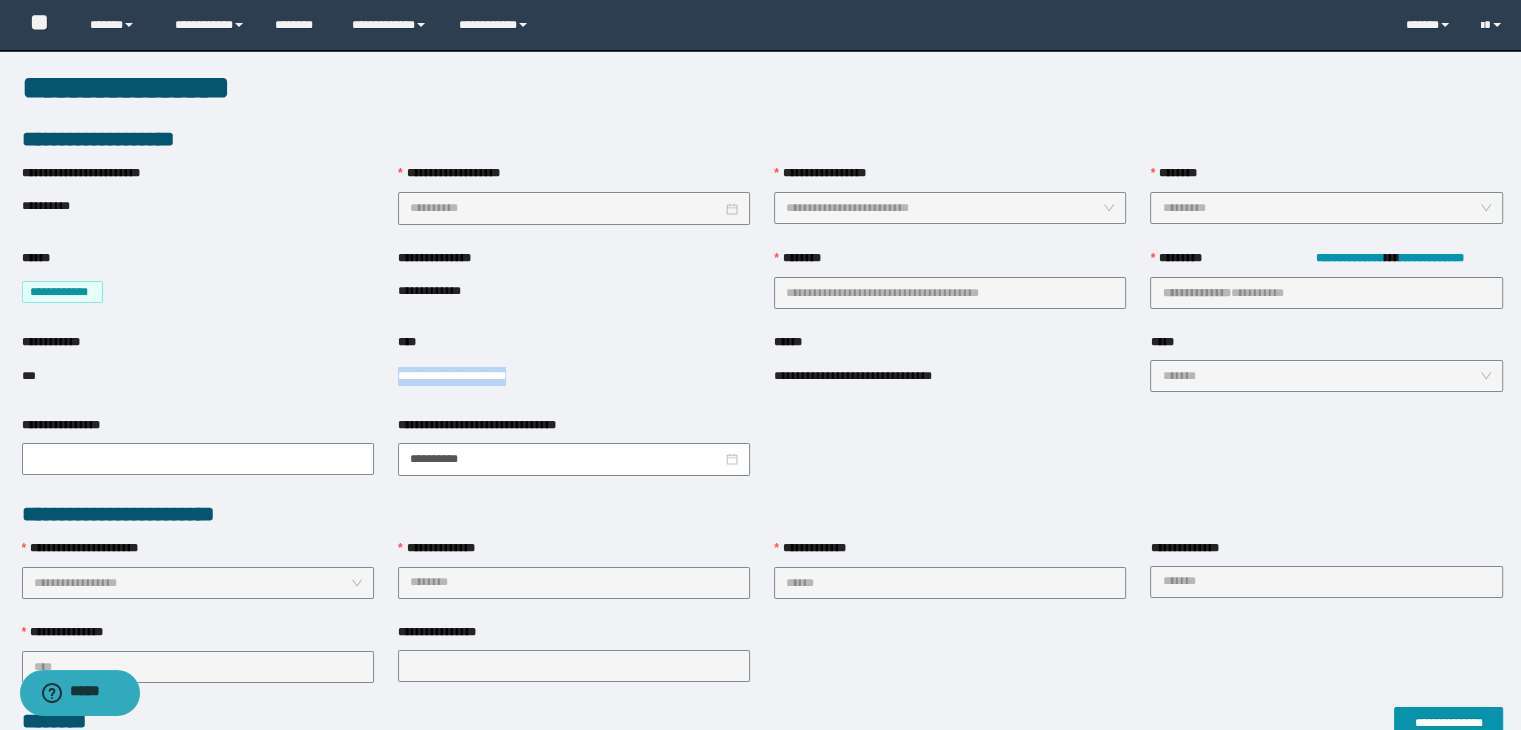 drag, startPoint x: 522, startPoint y: 373, endPoint x: 393, endPoint y: 381, distance: 129.24782 